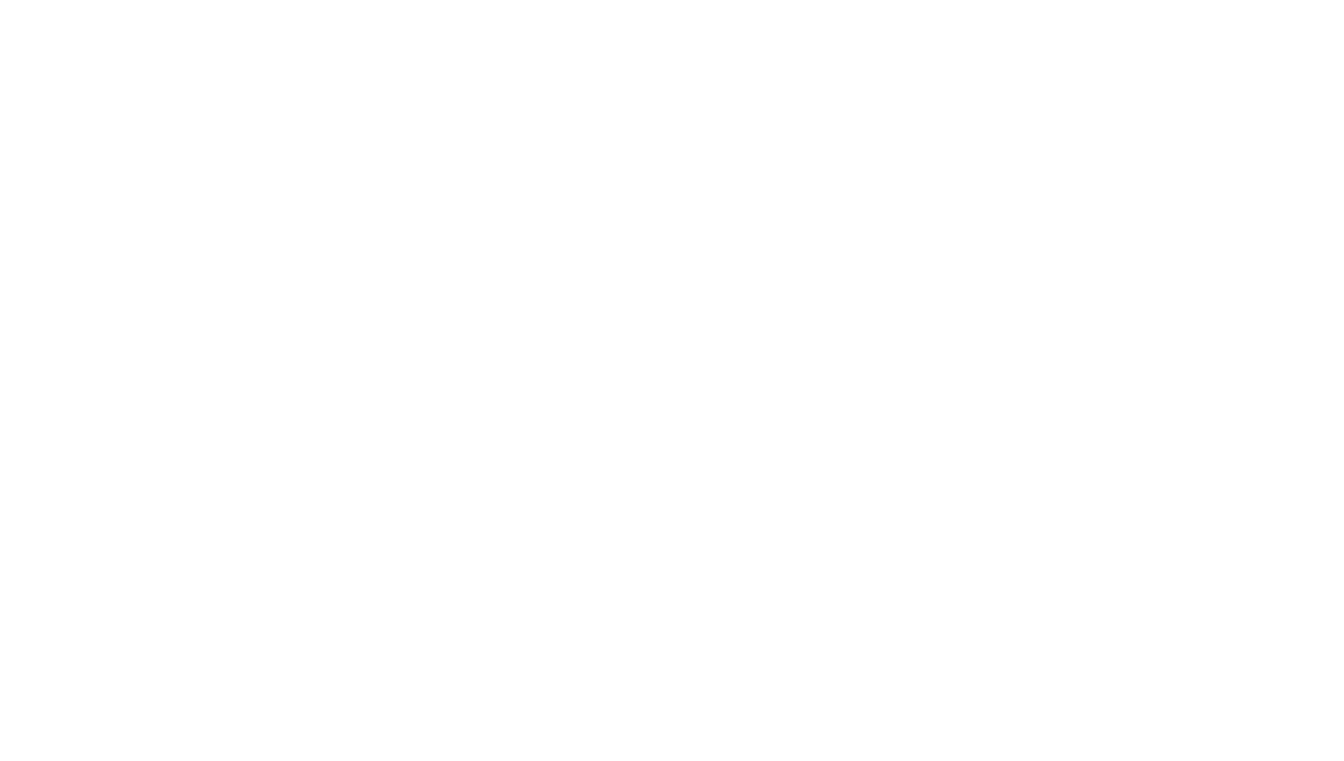scroll, scrollTop: 0, scrollLeft: 0, axis: both 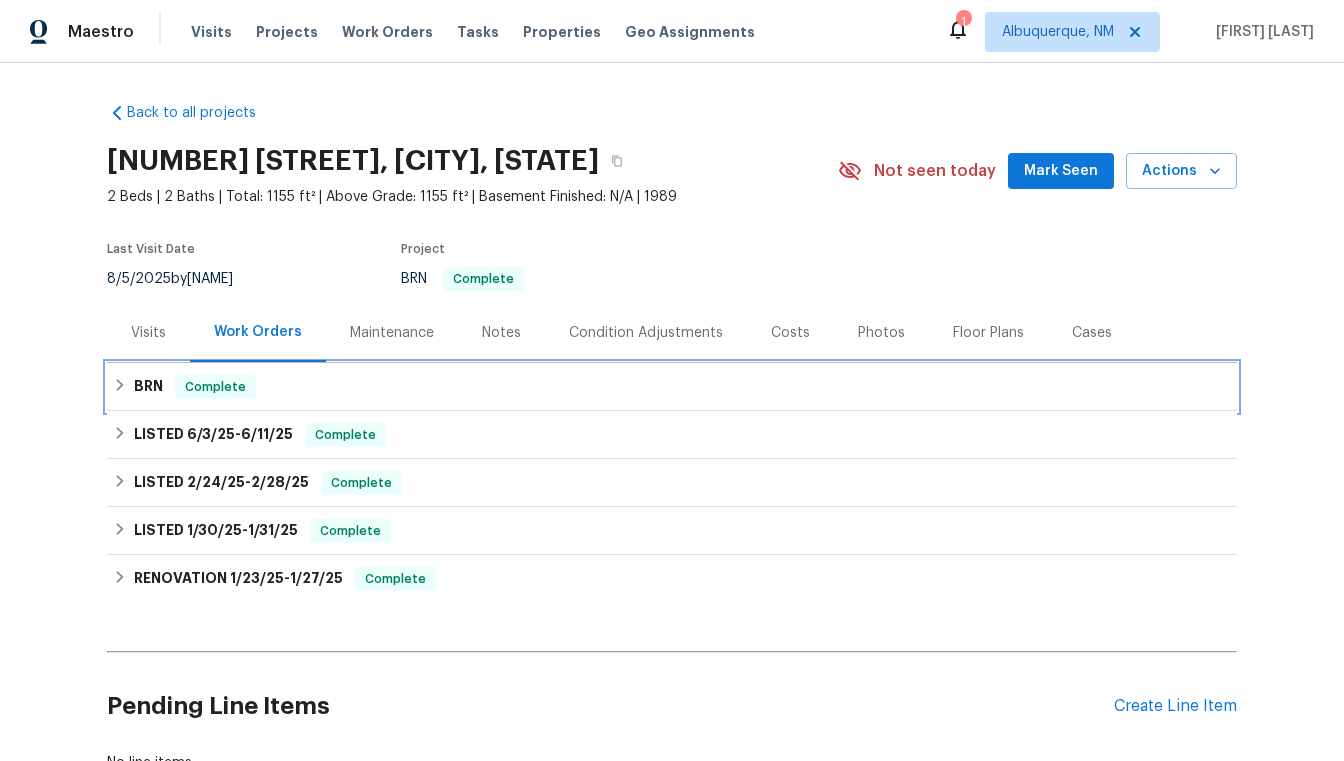 click on "BRN" at bounding box center (148, 387) 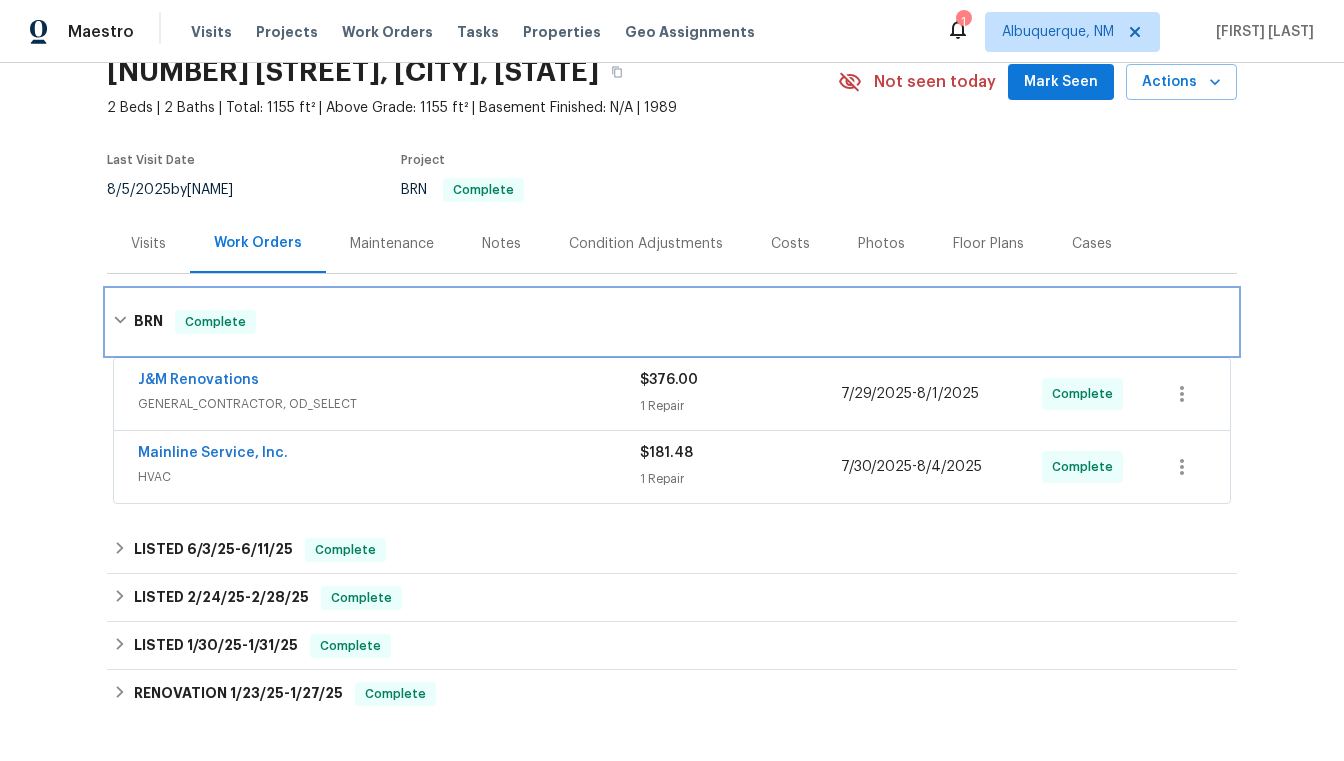 scroll, scrollTop: 95, scrollLeft: 0, axis: vertical 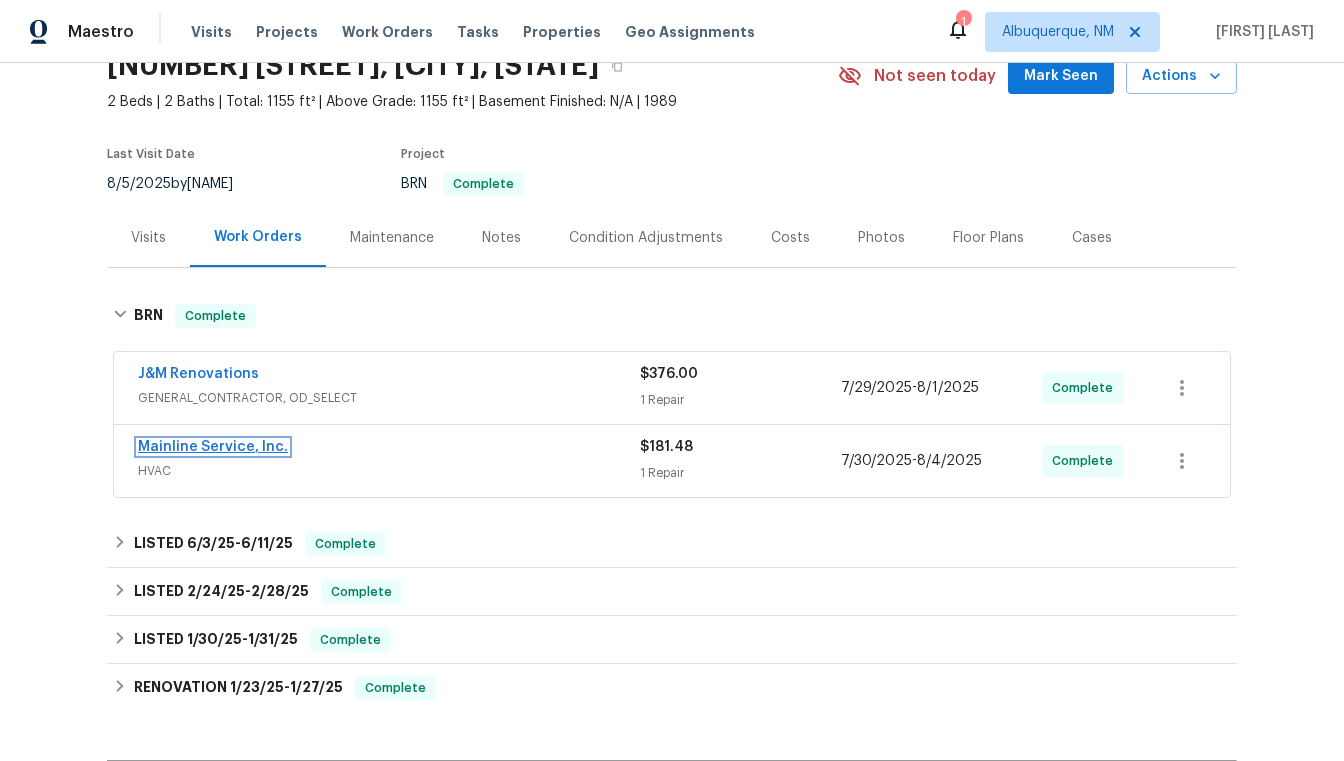 click on "Mainline Service, Inc." at bounding box center [213, 447] 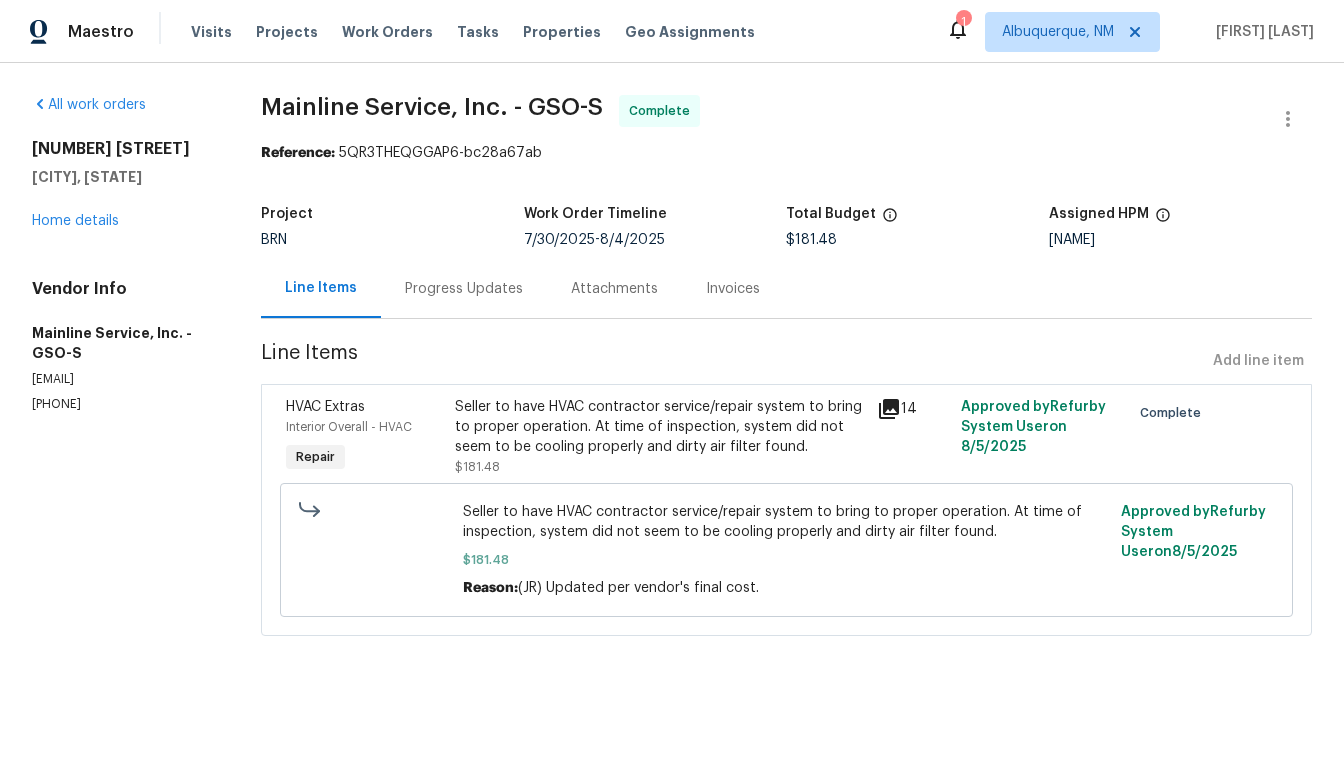 click on "Invoices" at bounding box center (733, 289) 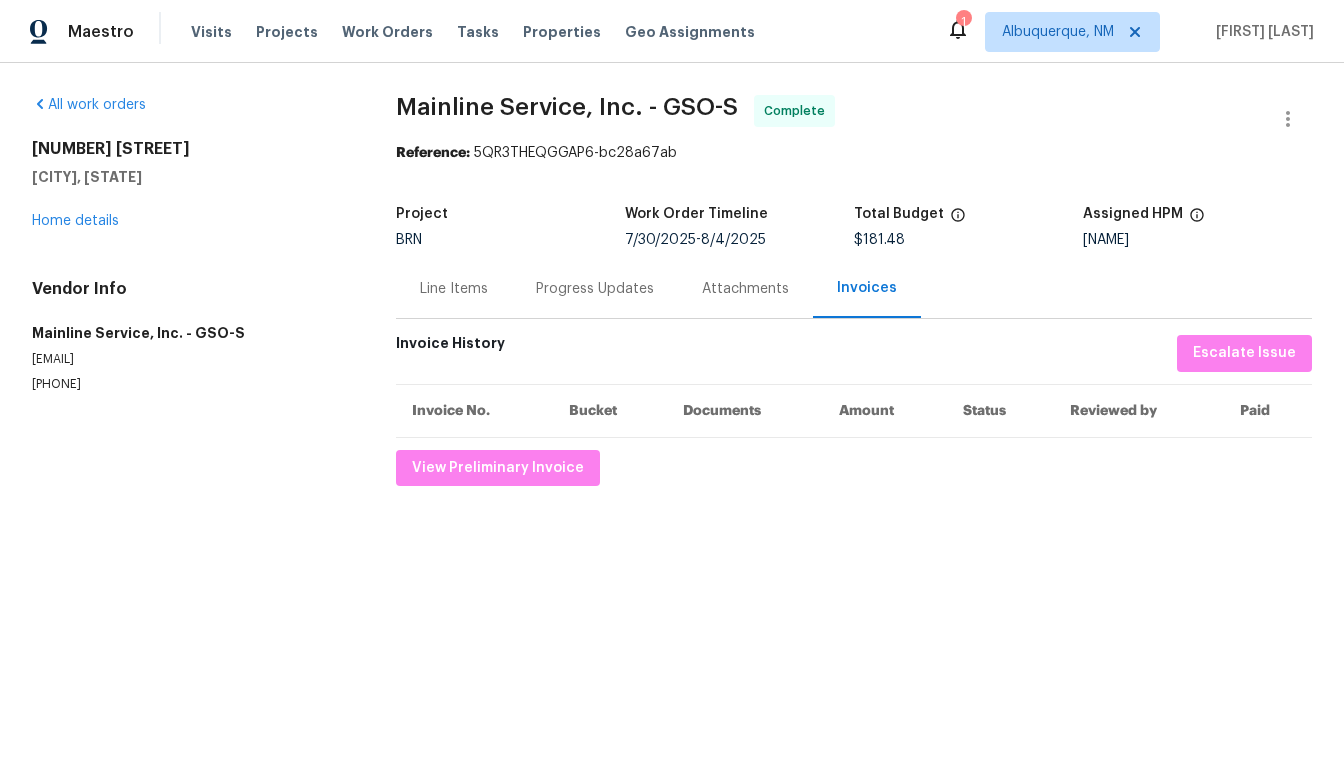 click on "Progress Updates" at bounding box center (595, 289) 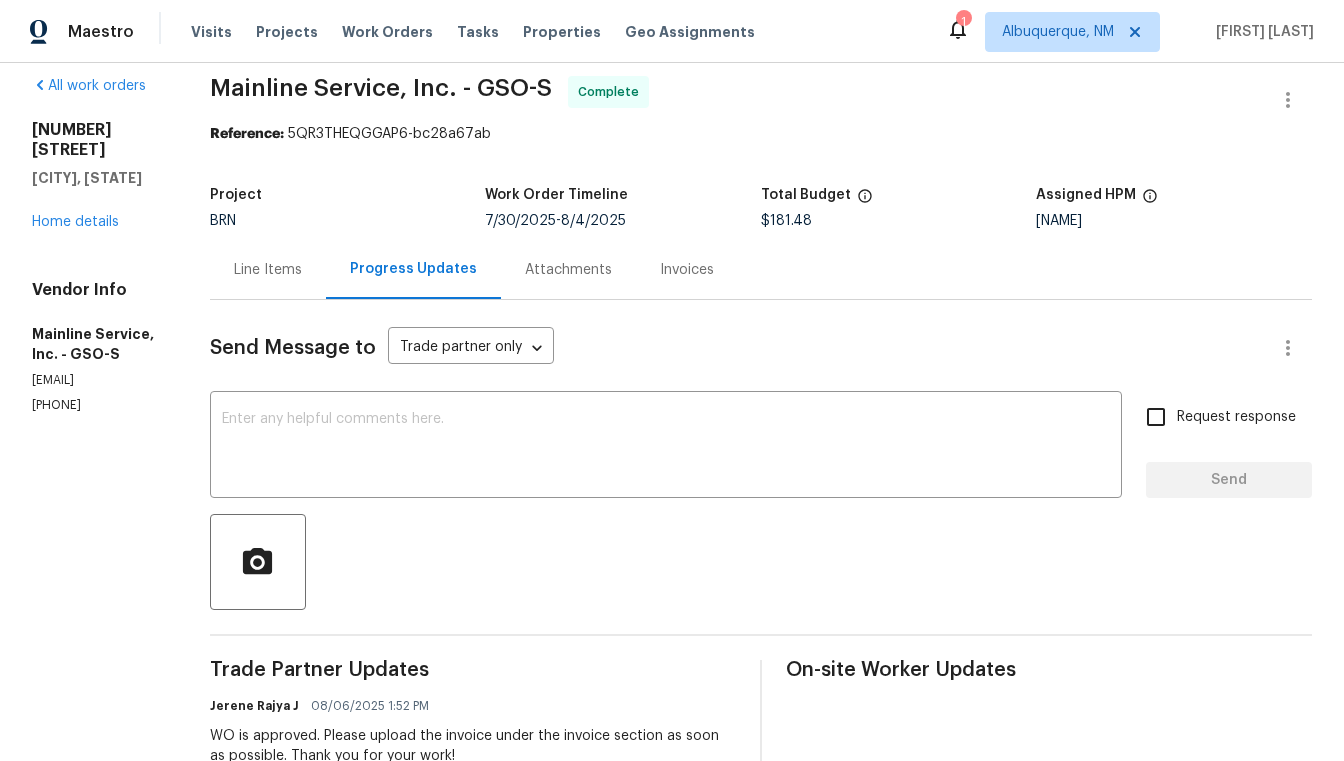 scroll, scrollTop: 0, scrollLeft: 0, axis: both 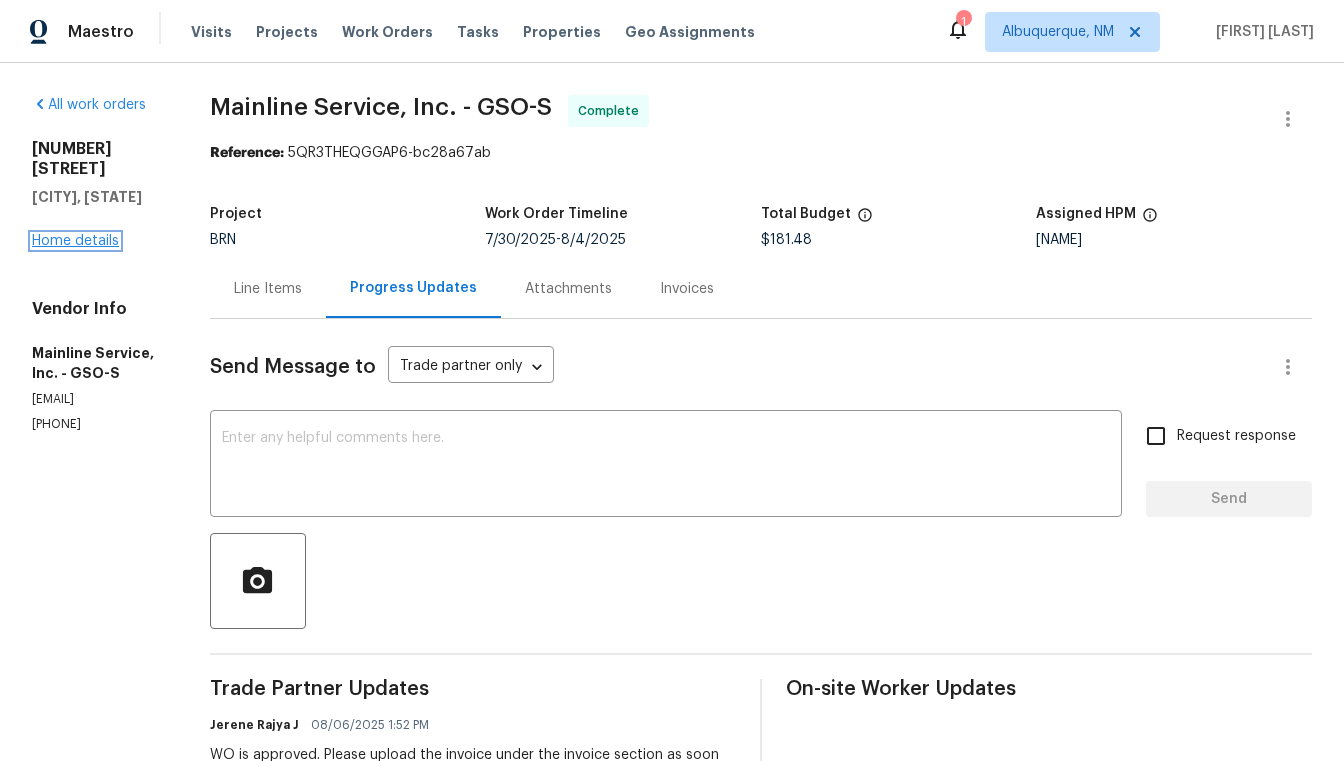 click on "Home details" at bounding box center [75, 241] 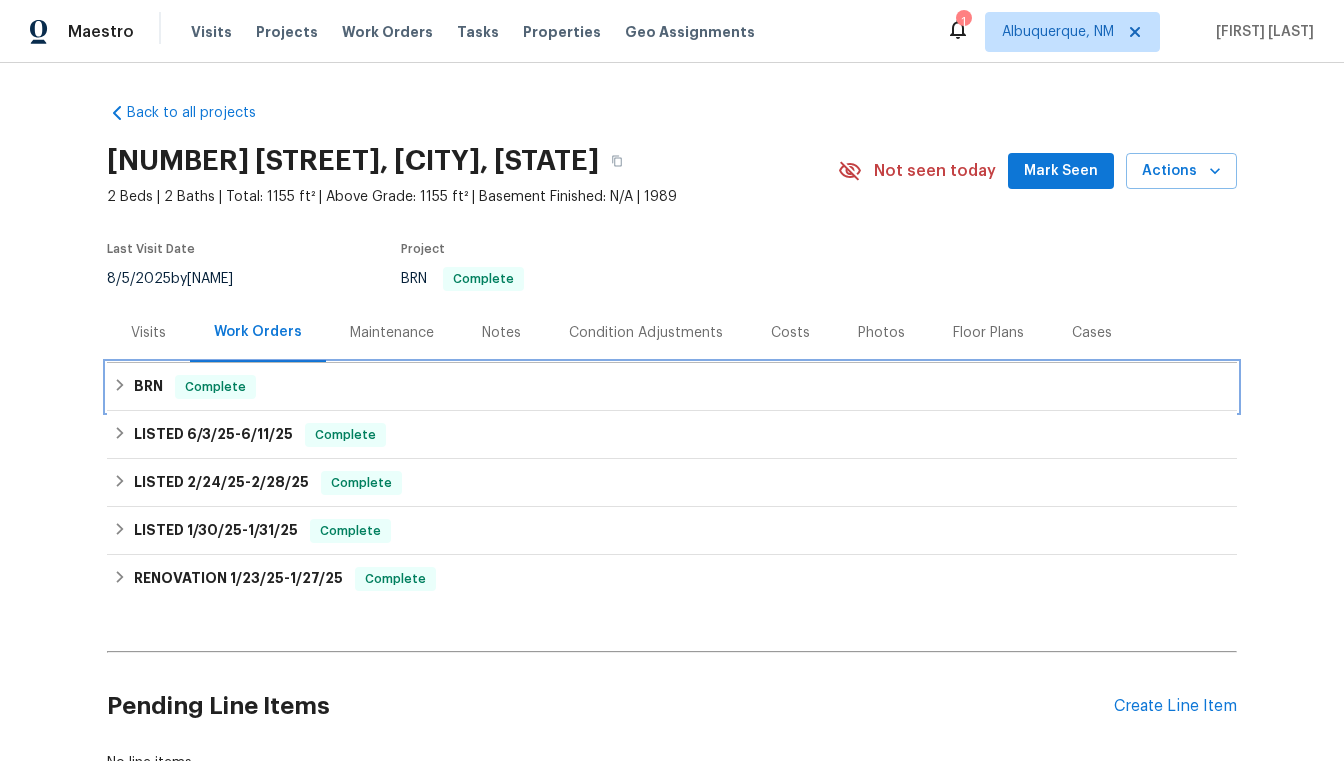 click on "BRN" at bounding box center [148, 387] 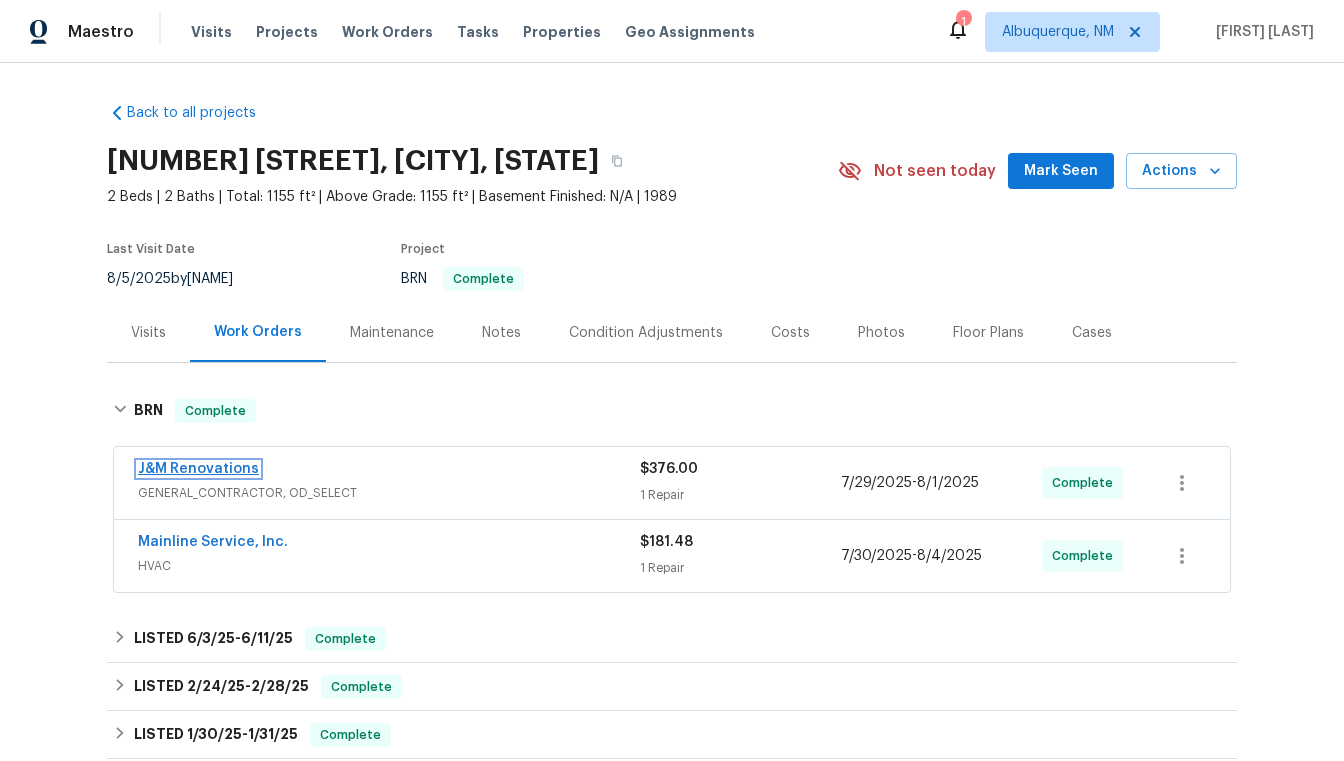 click on "J&M Renovations" at bounding box center (198, 469) 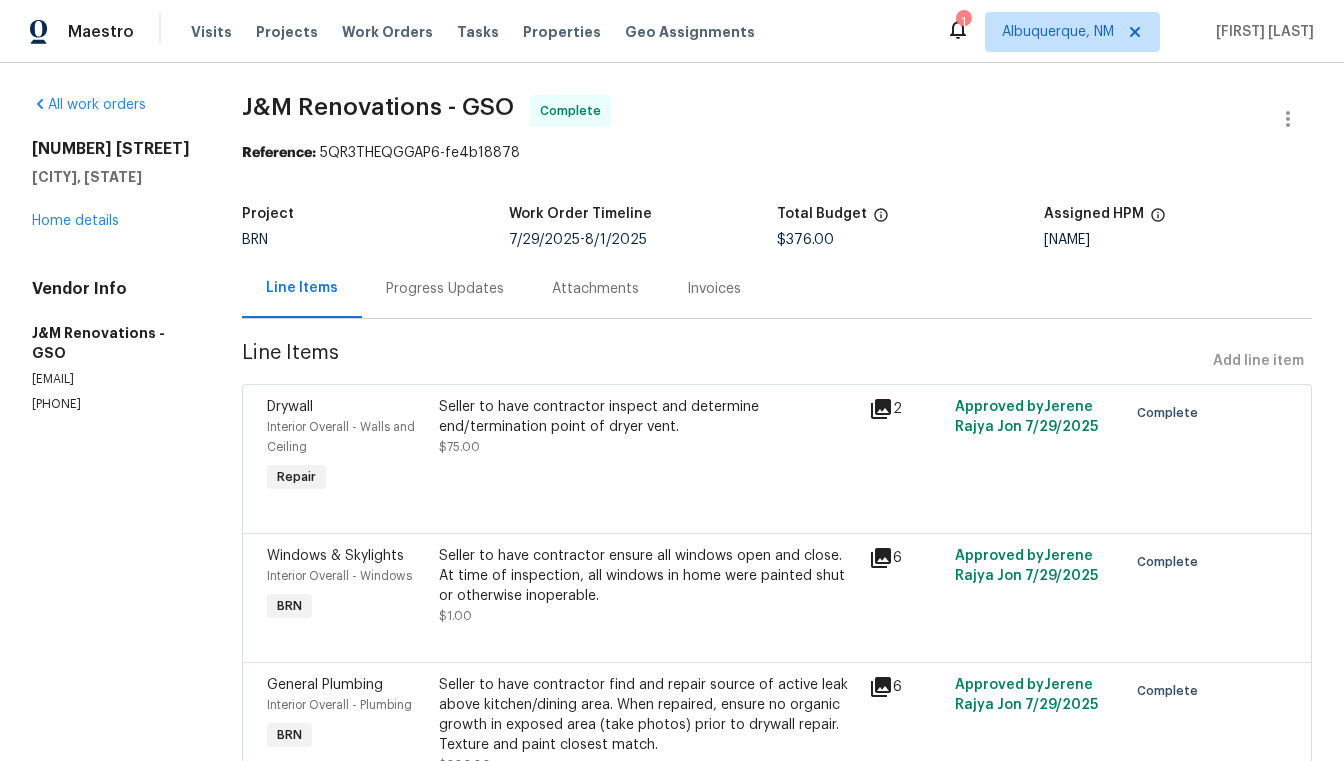 click 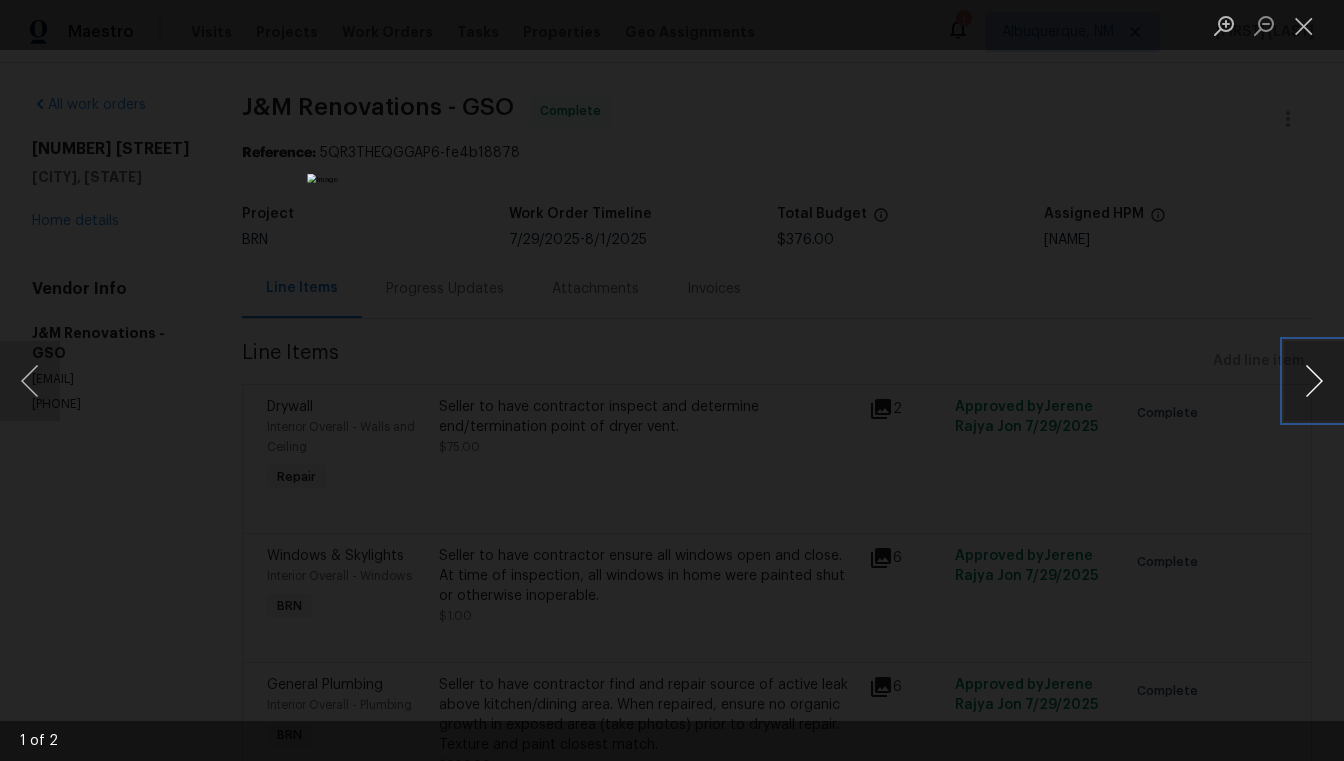 click at bounding box center [1314, 381] 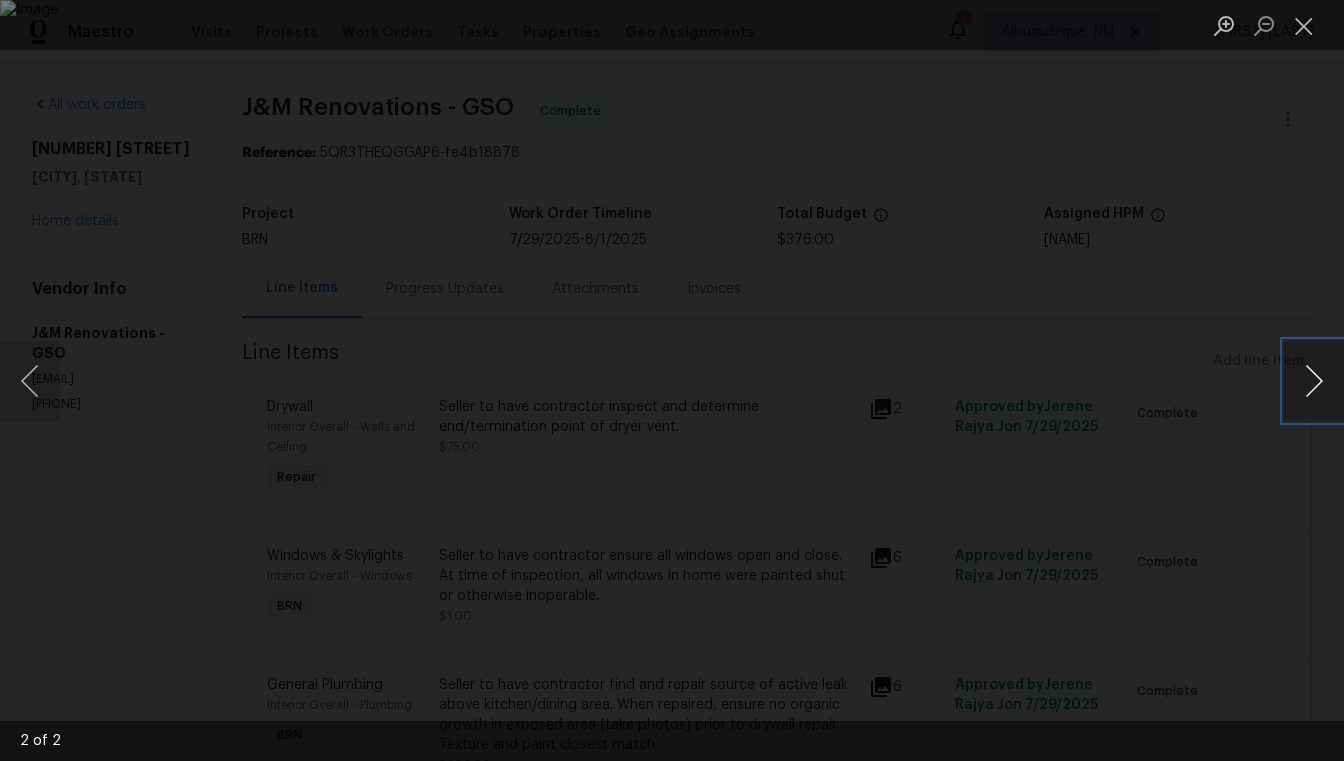 click at bounding box center (1314, 381) 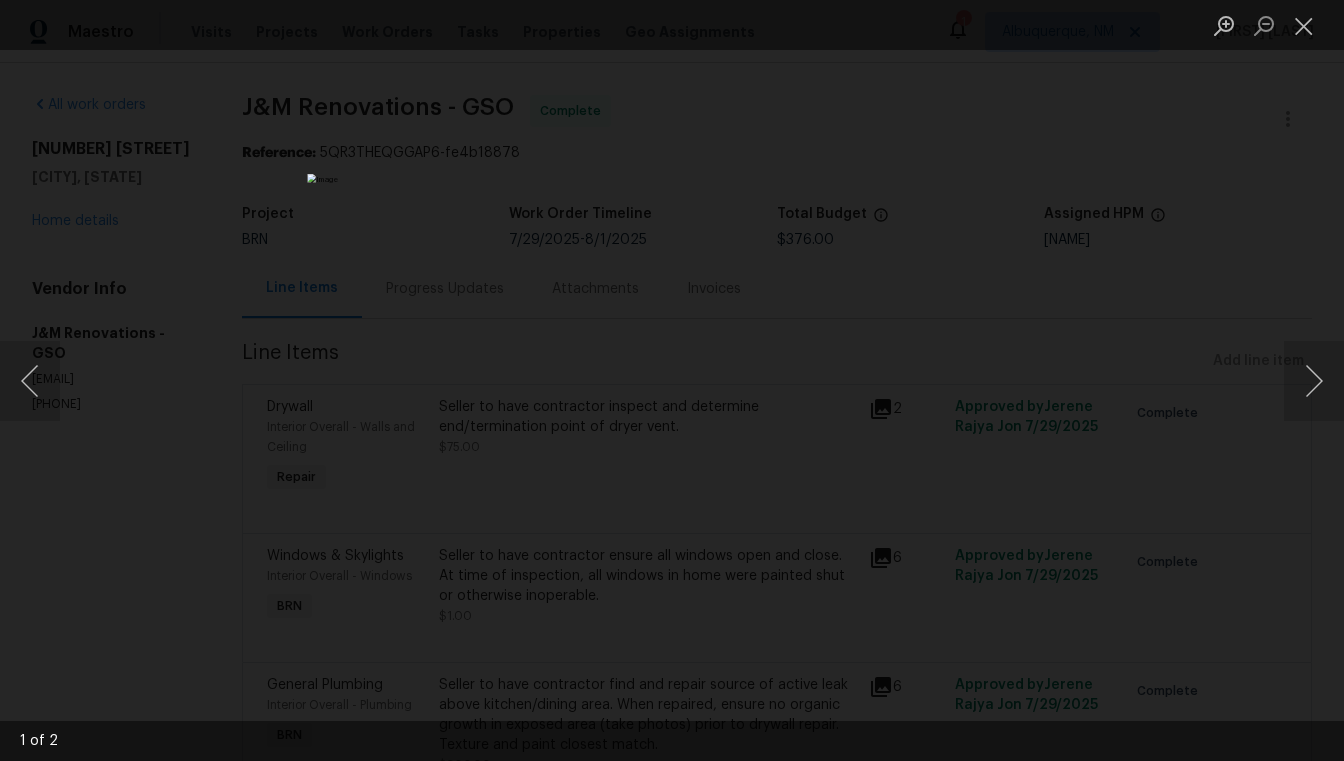 click at bounding box center (672, 380) 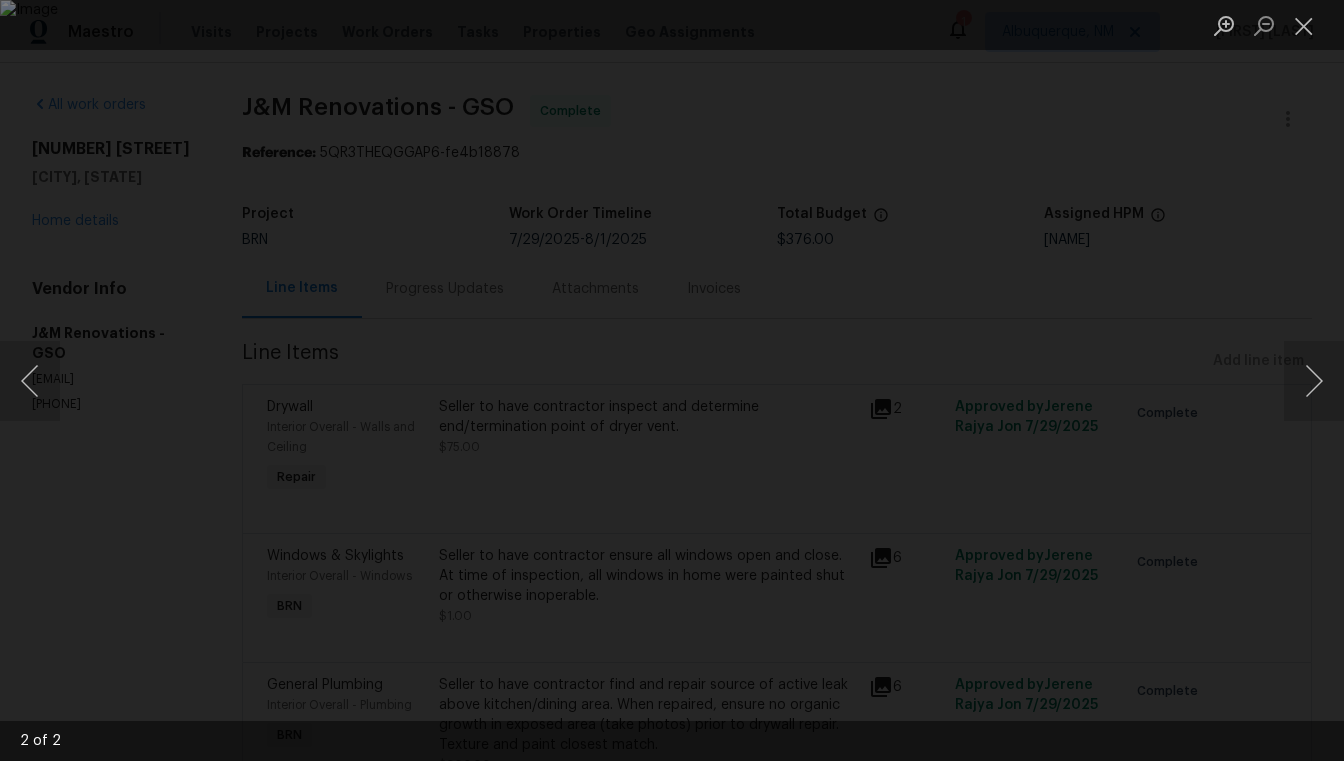 click at bounding box center [672, 380] 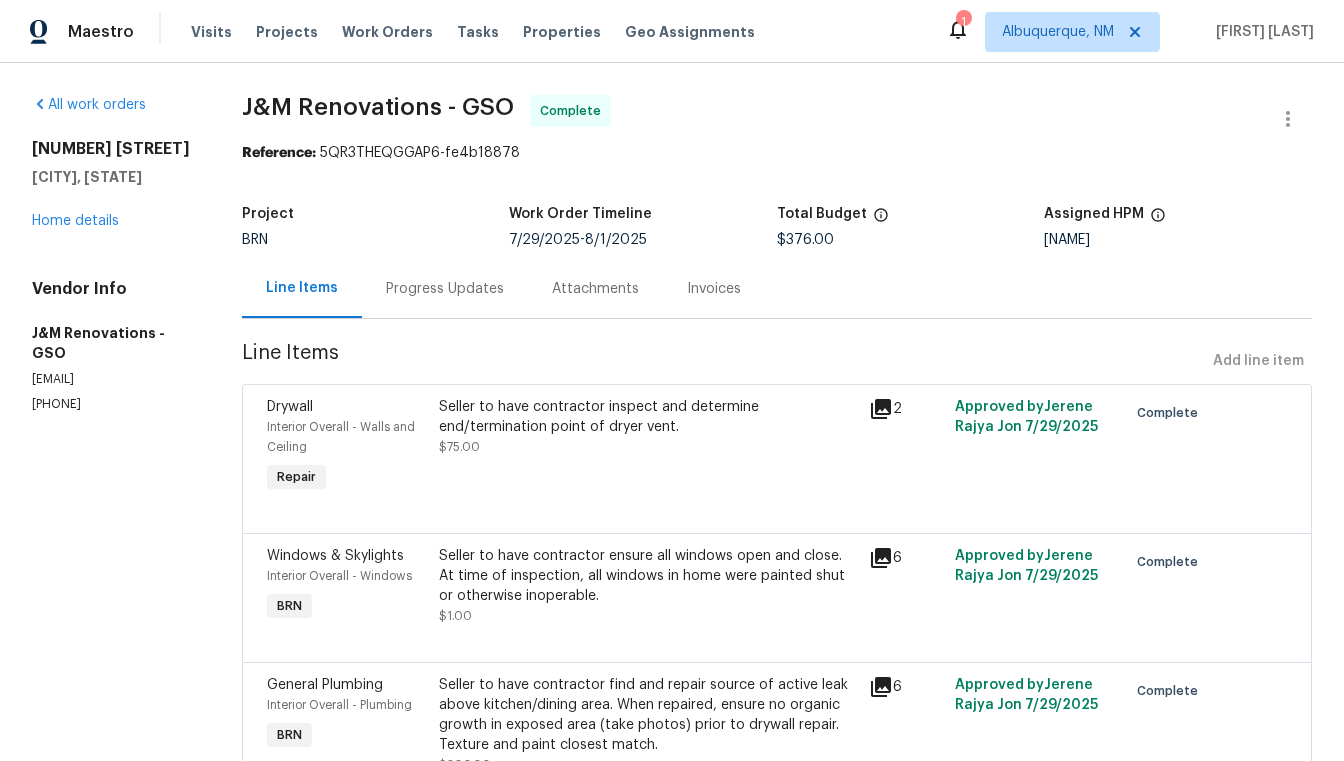 click on "Invoices" at bounding box center [714, 289] 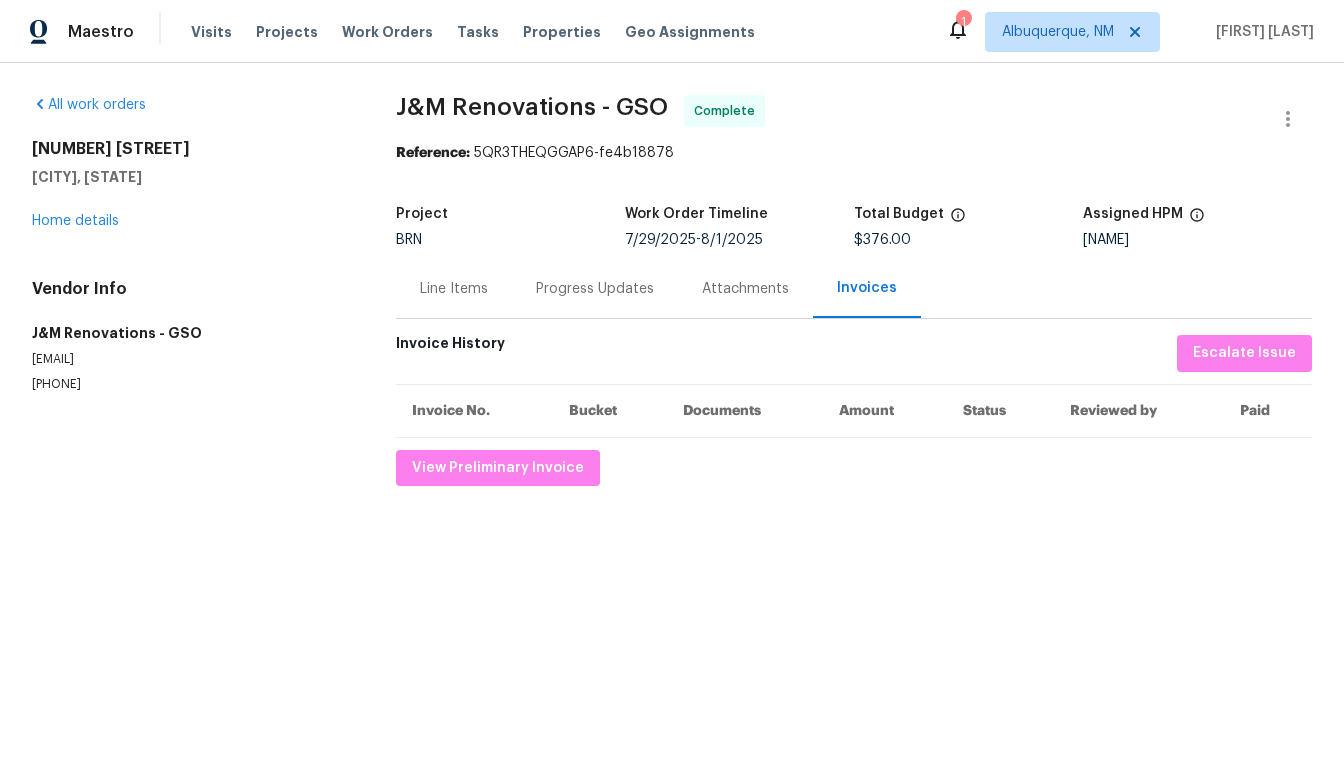 click on "Line Items" at bounding box center [454, 289] 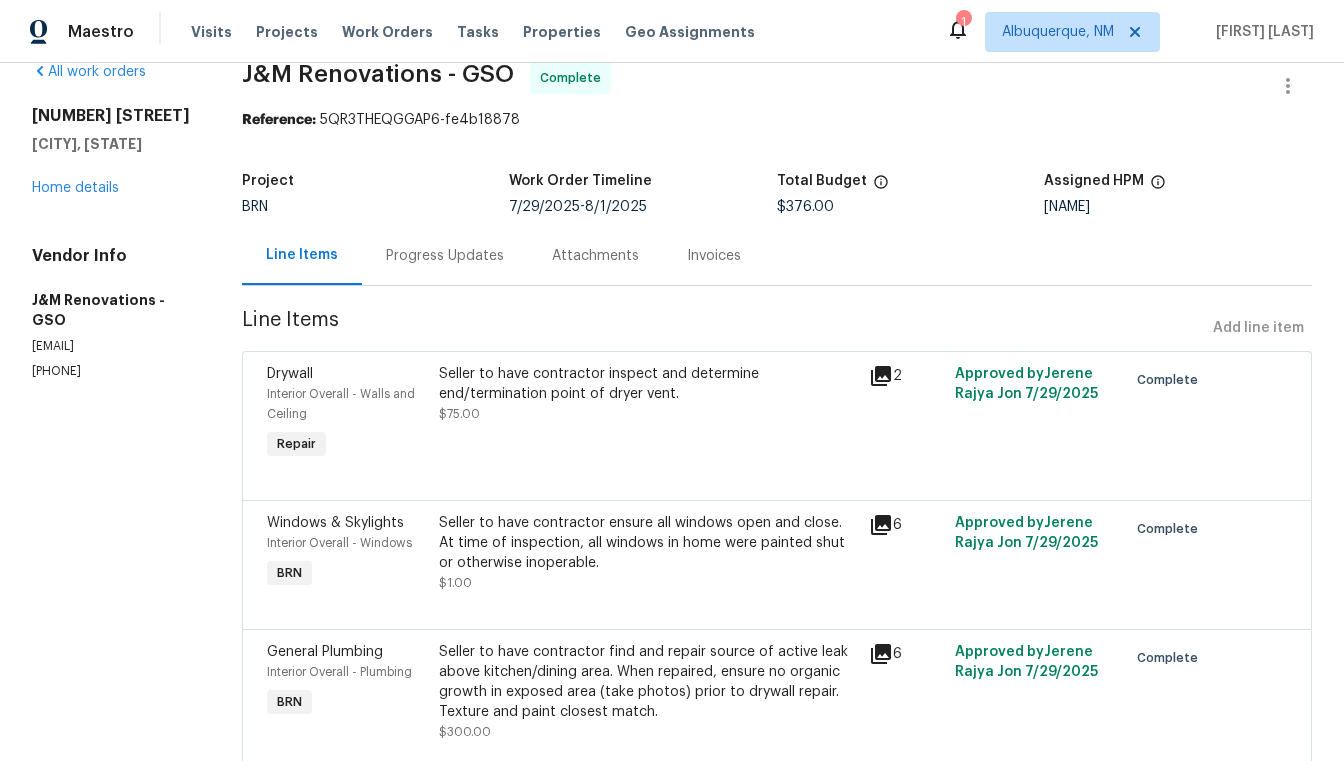 scroll, scrollTop: 0, scrollLeft: 0, axis: both 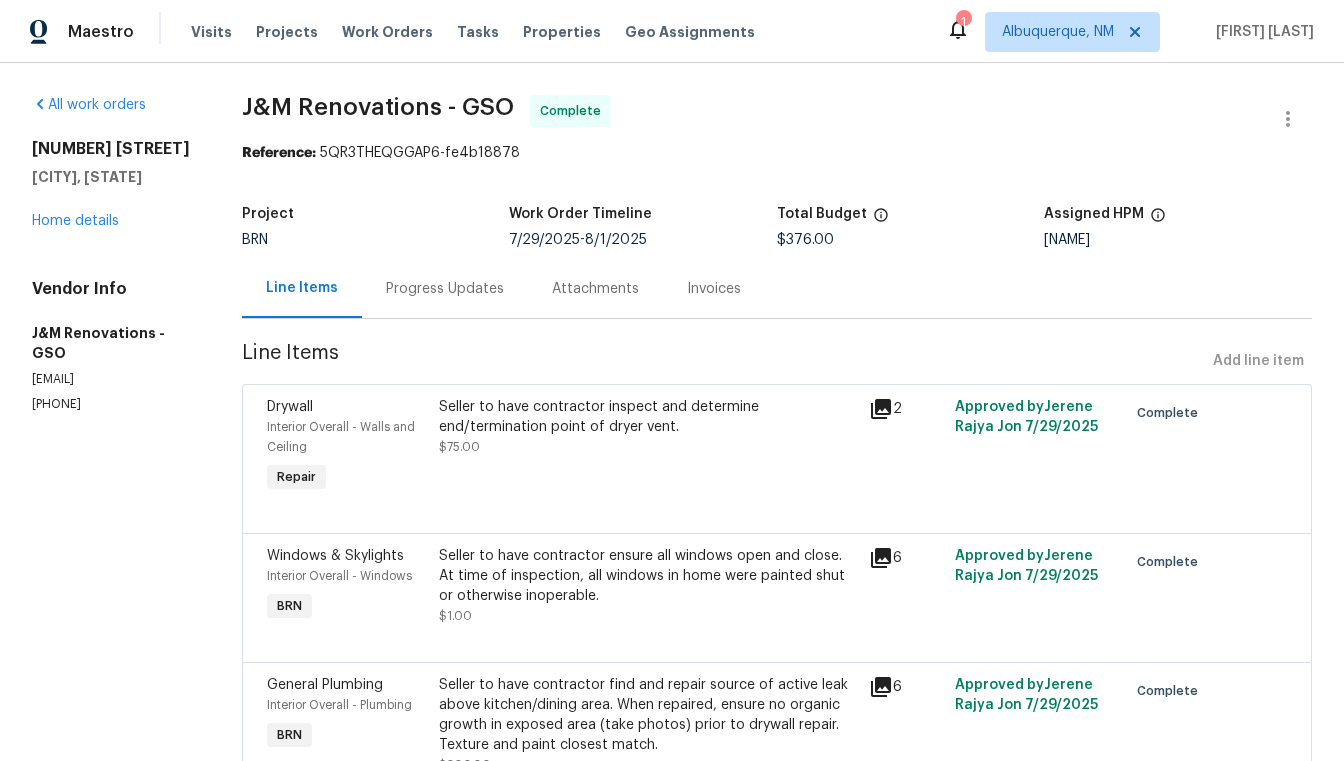 click on "Progress Updates" at bounding box center (445, 289) 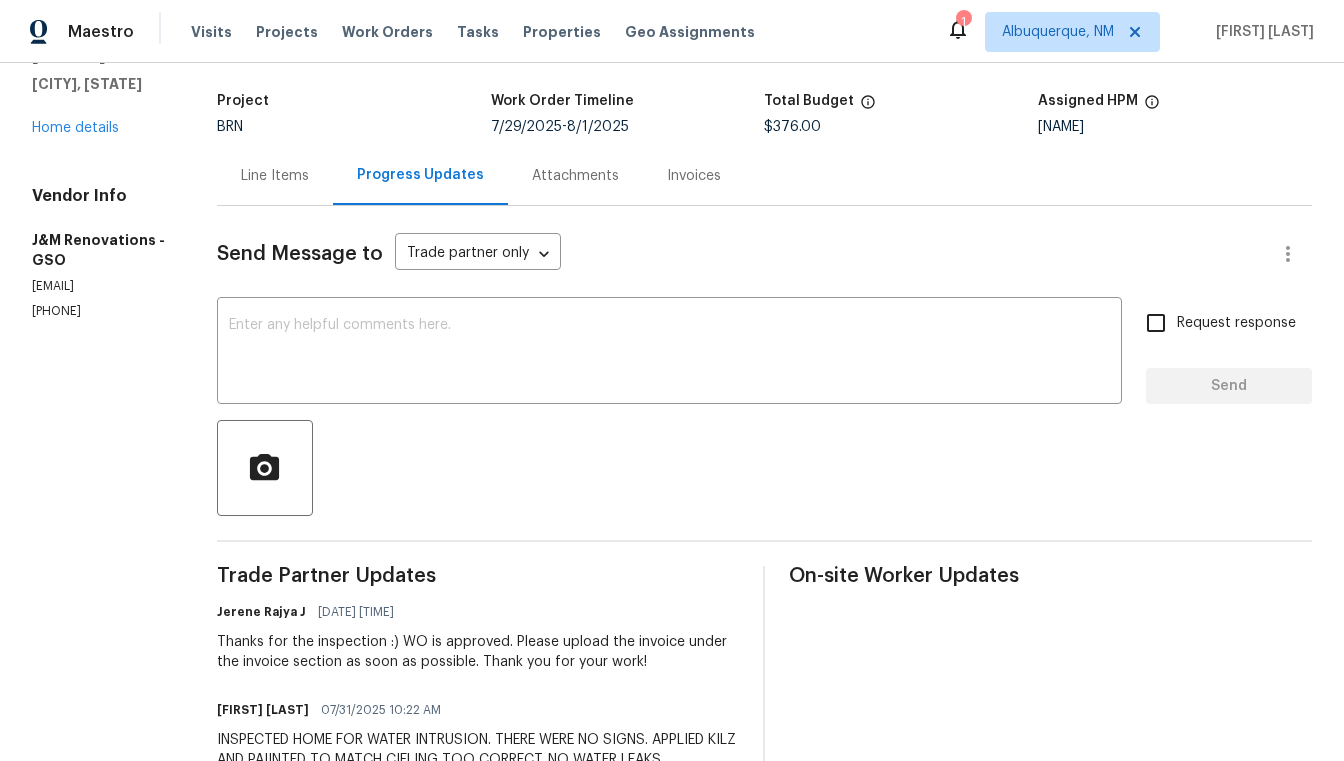 scroll, scrollTop: 40, scrollLeft: 0, axis: vertical 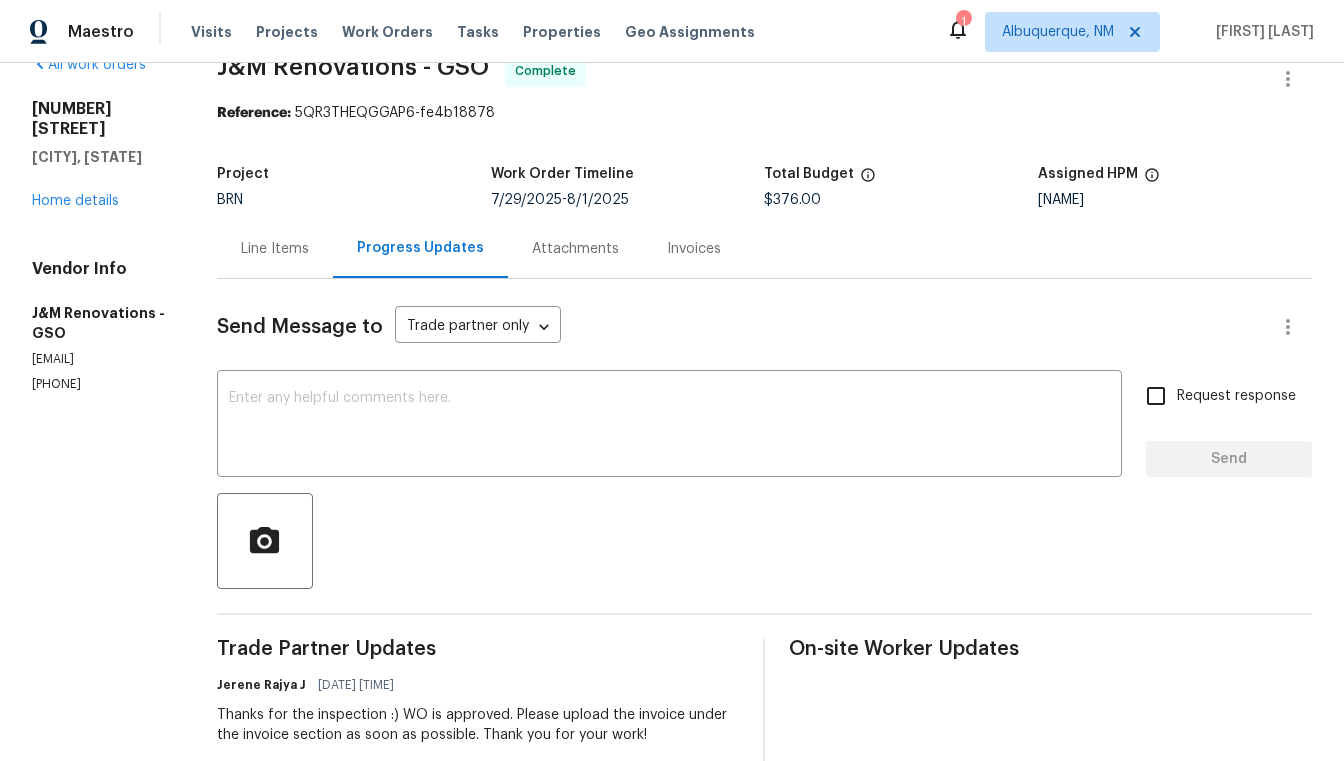 click on "Invoices" at bounding box center (694, 249) 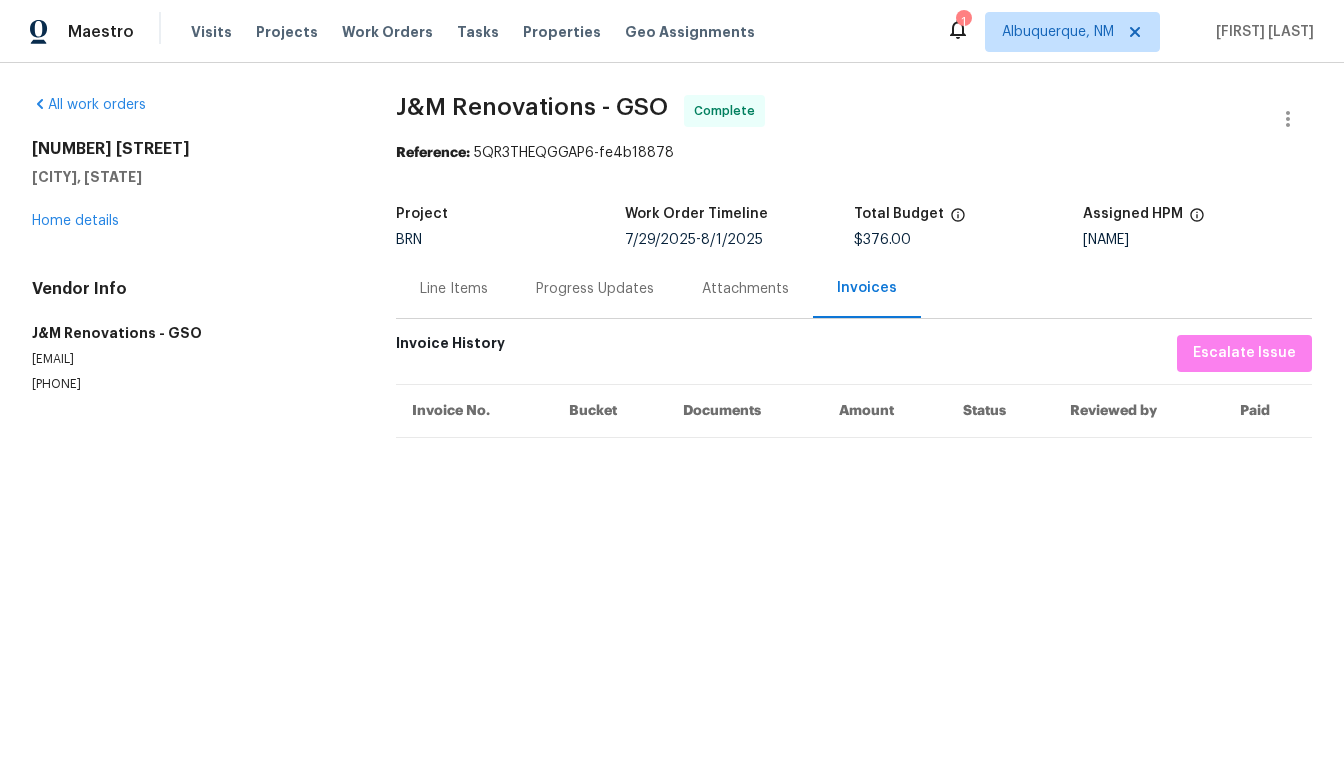 scroll, scrollTop: 0, scrollLeft: 0, axis: both 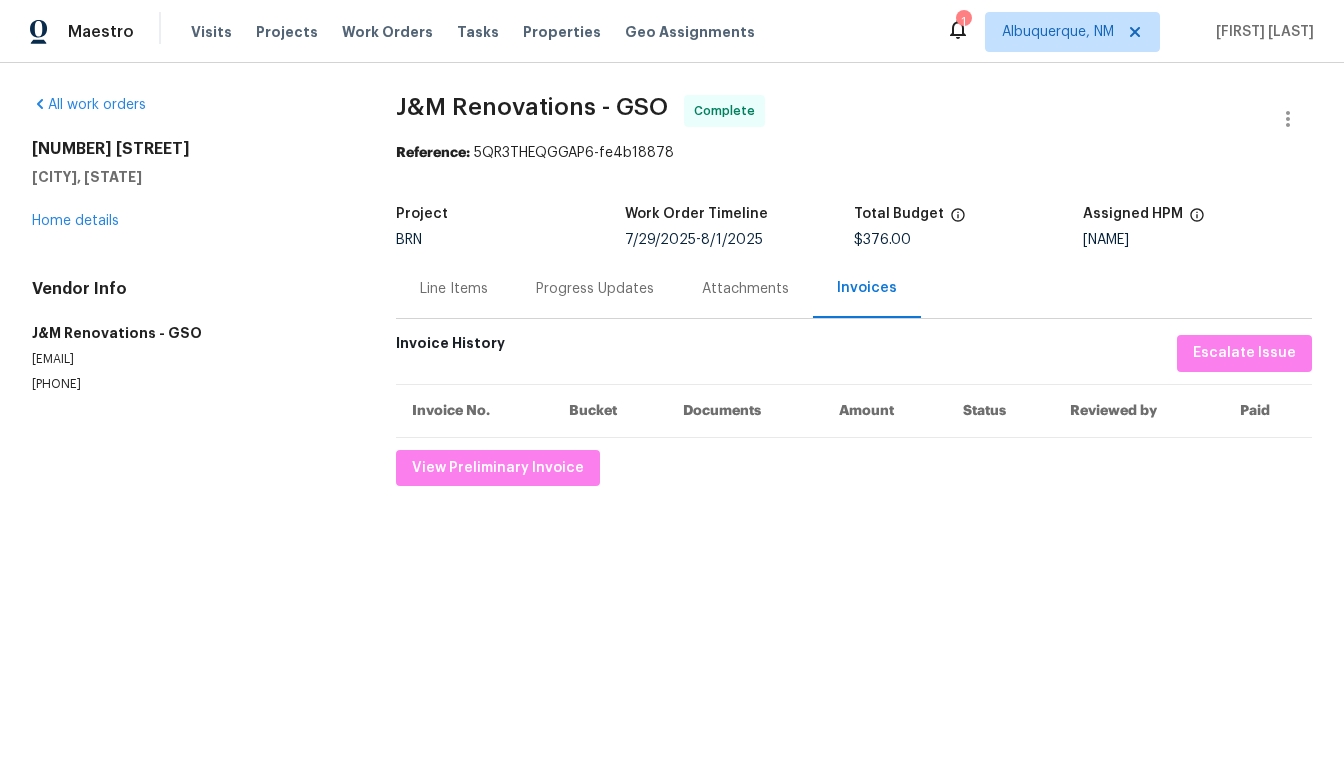 click on "Progress Updates" at bounding box center [595, 288] 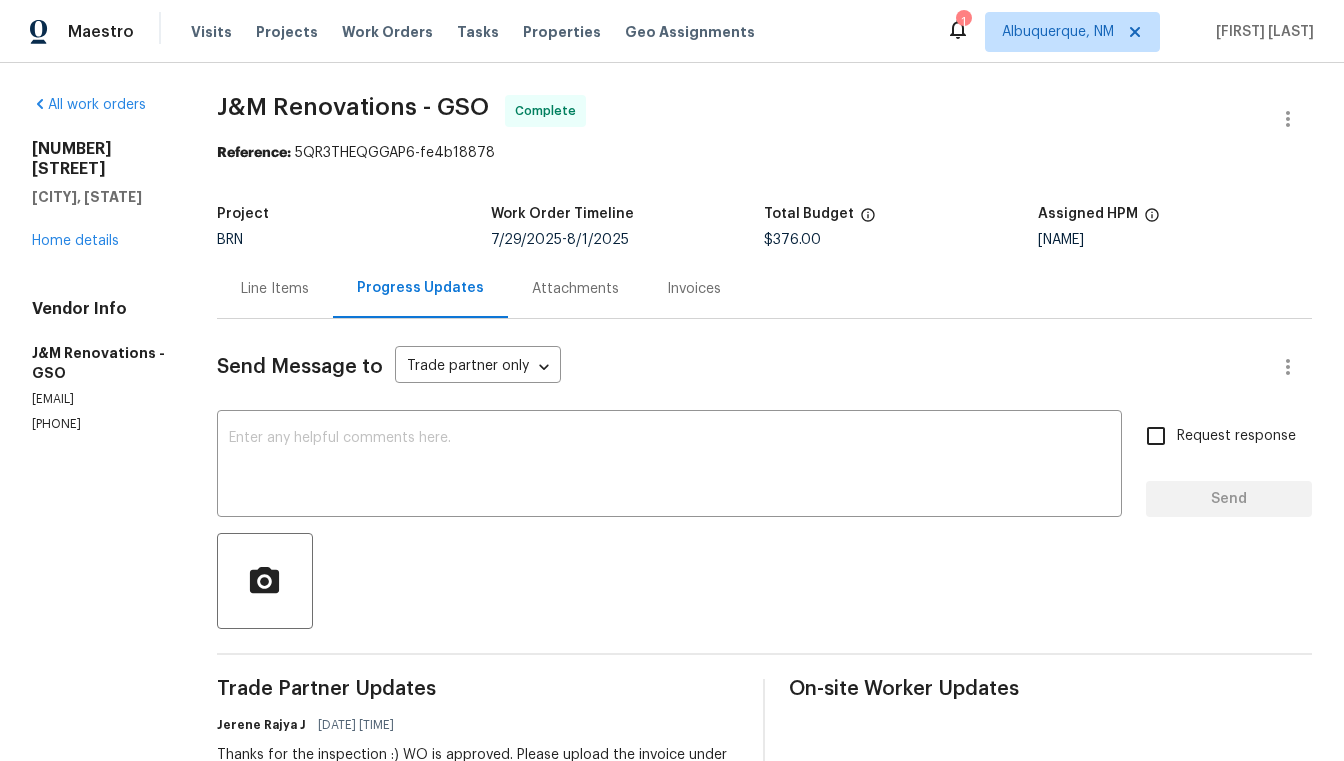 click on "Progress Updates" at bounding box center (420, 288) 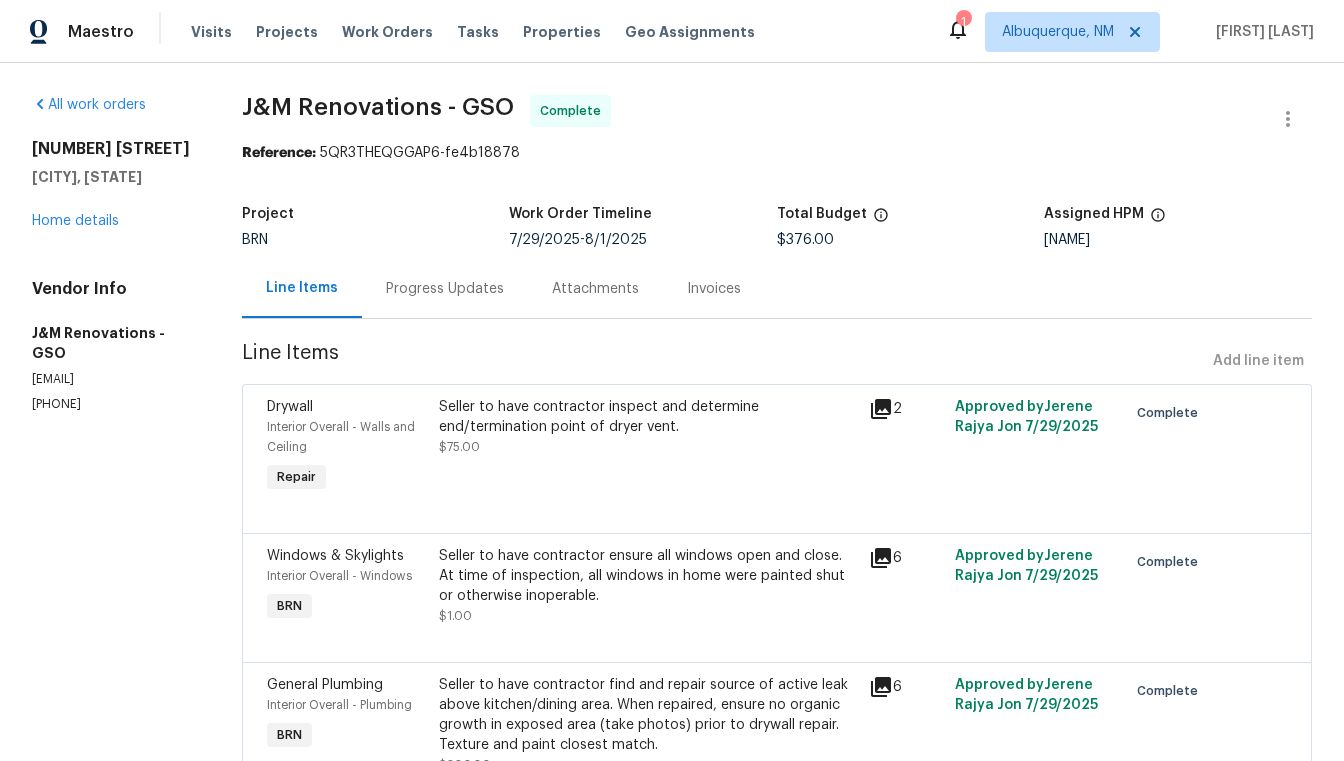 click 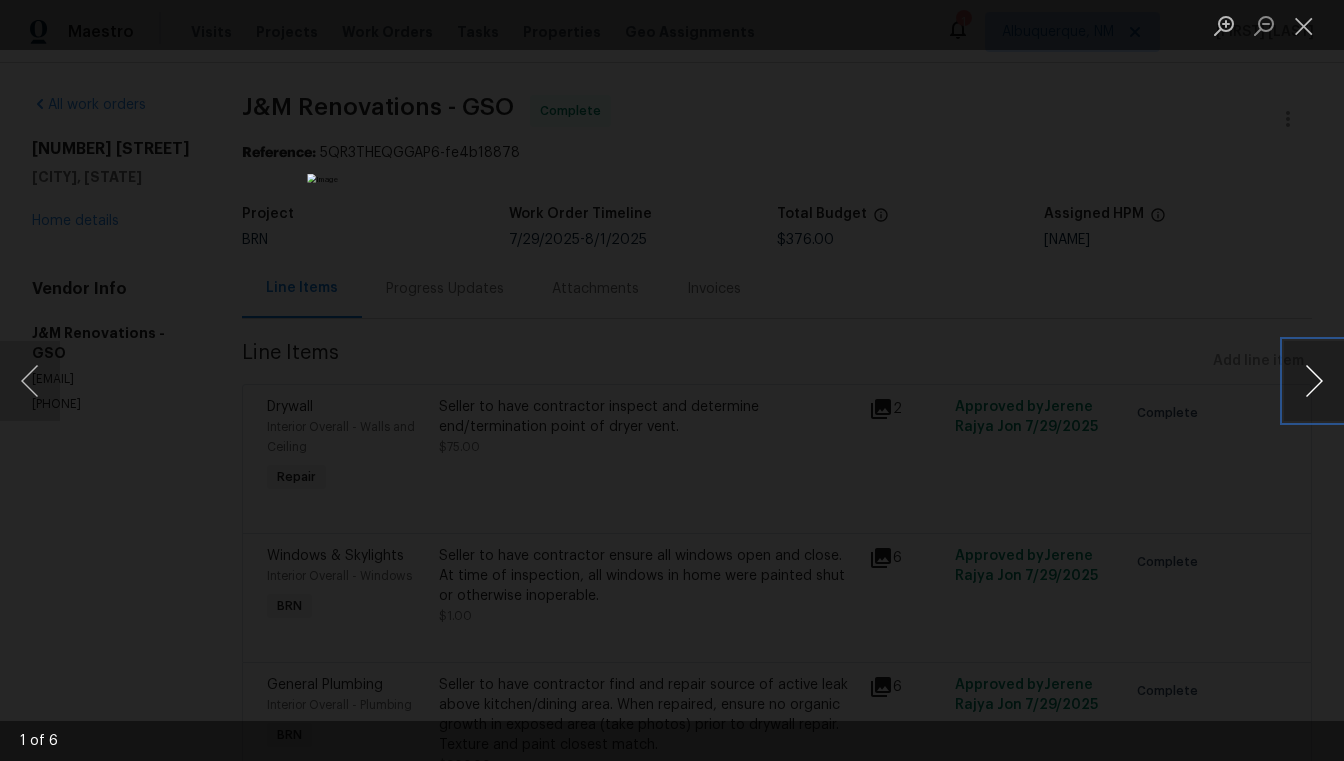 click at bounding box center [1314, 381] 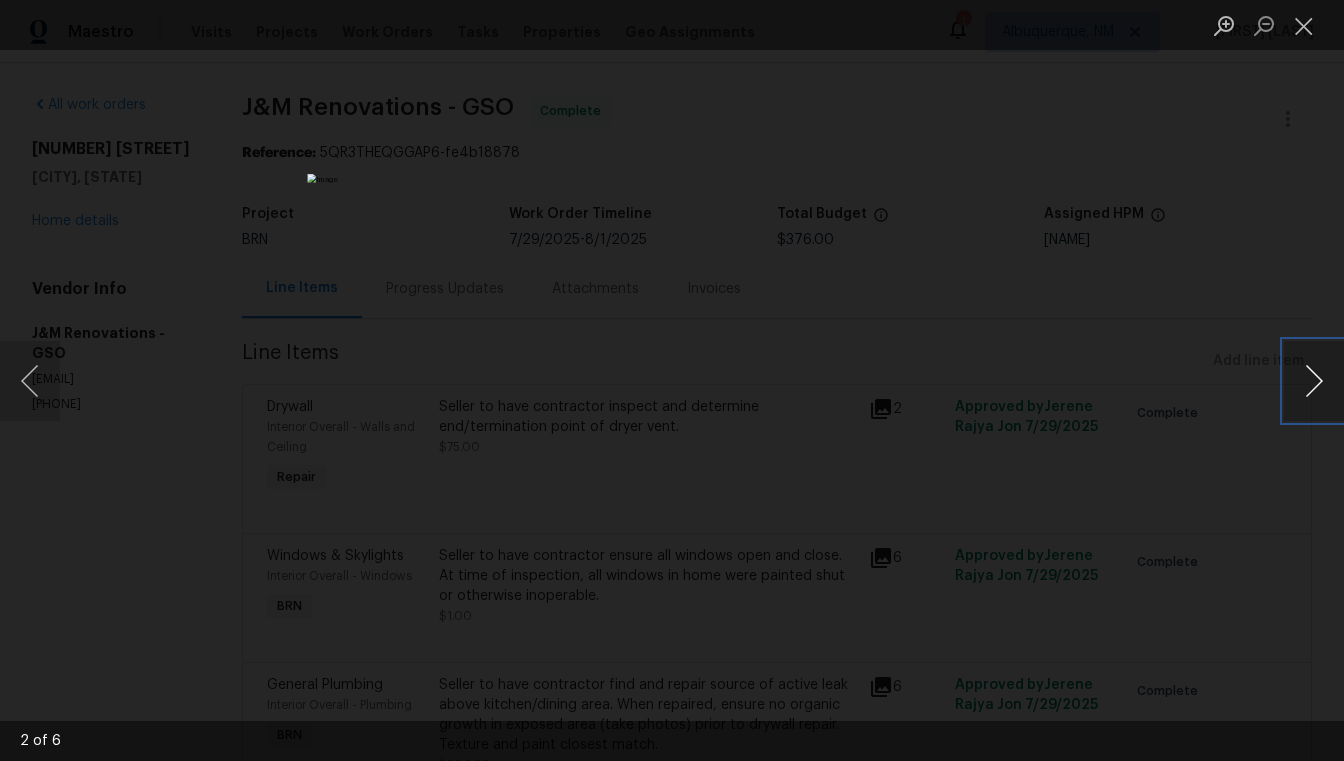click at bounding box center [1314, 381] 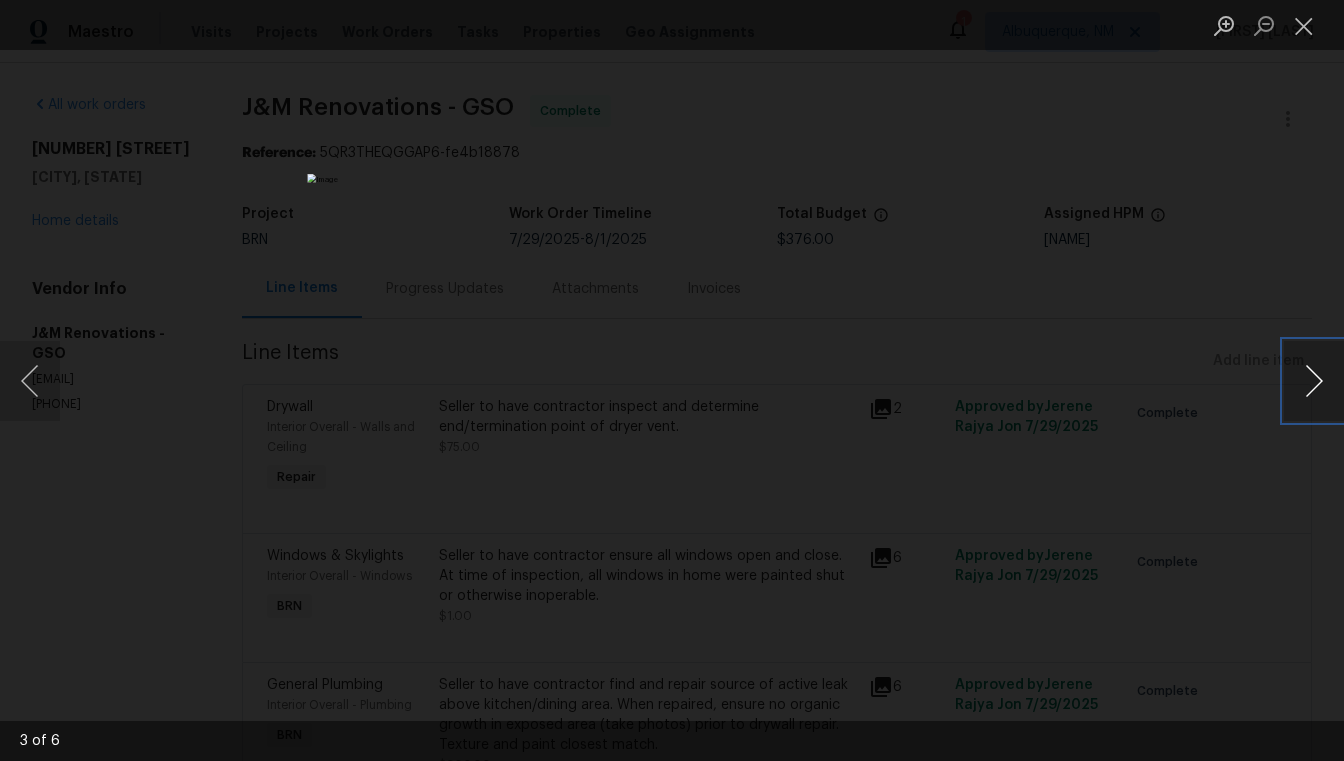 click at bounding box center [1314, 381] 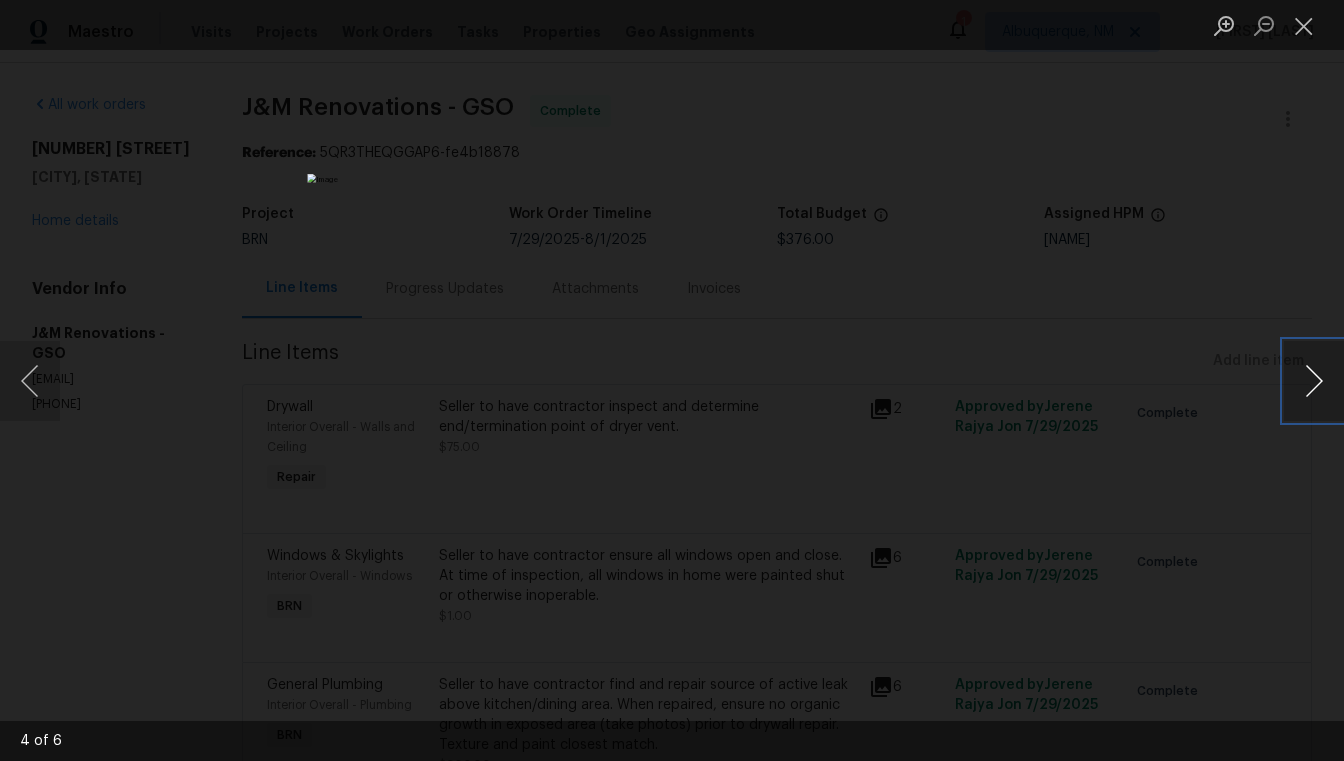 click at bounding box center [1314, 381] 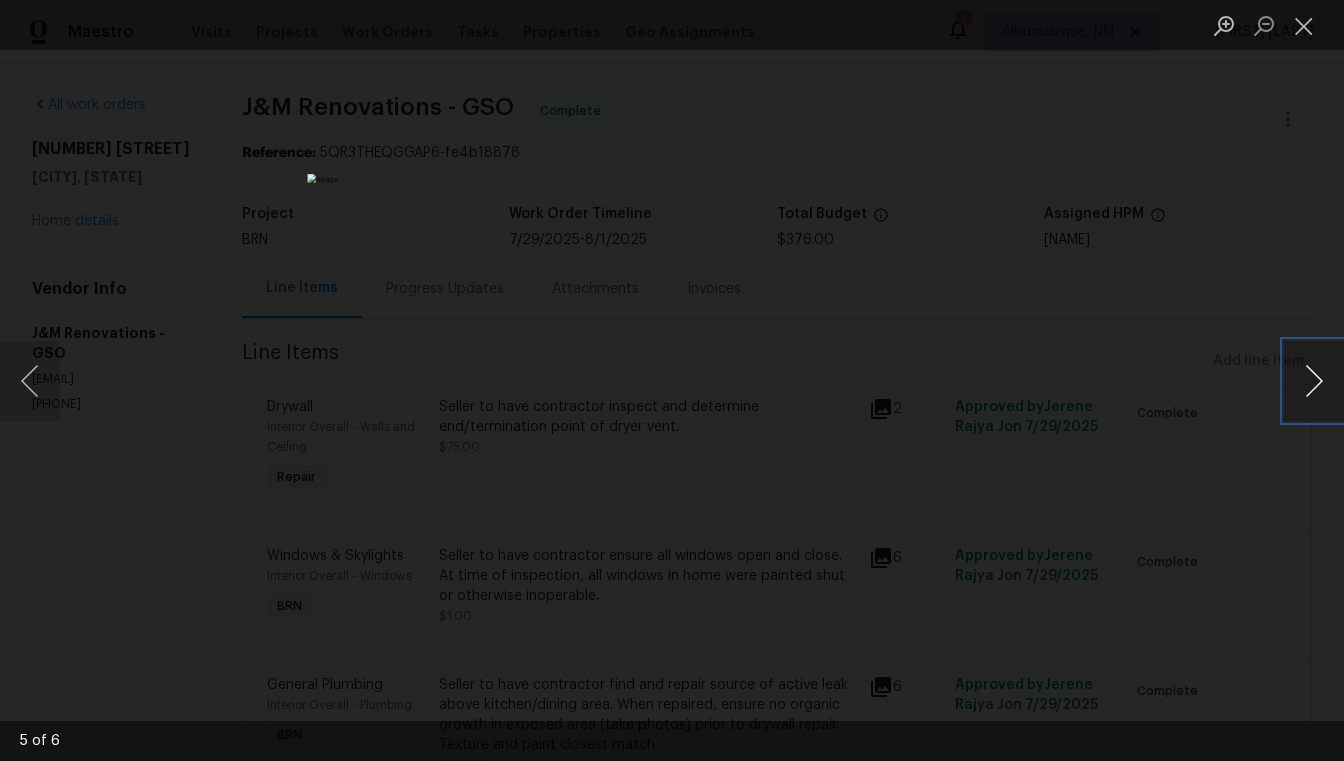 click at bounding box center [1314, 381] 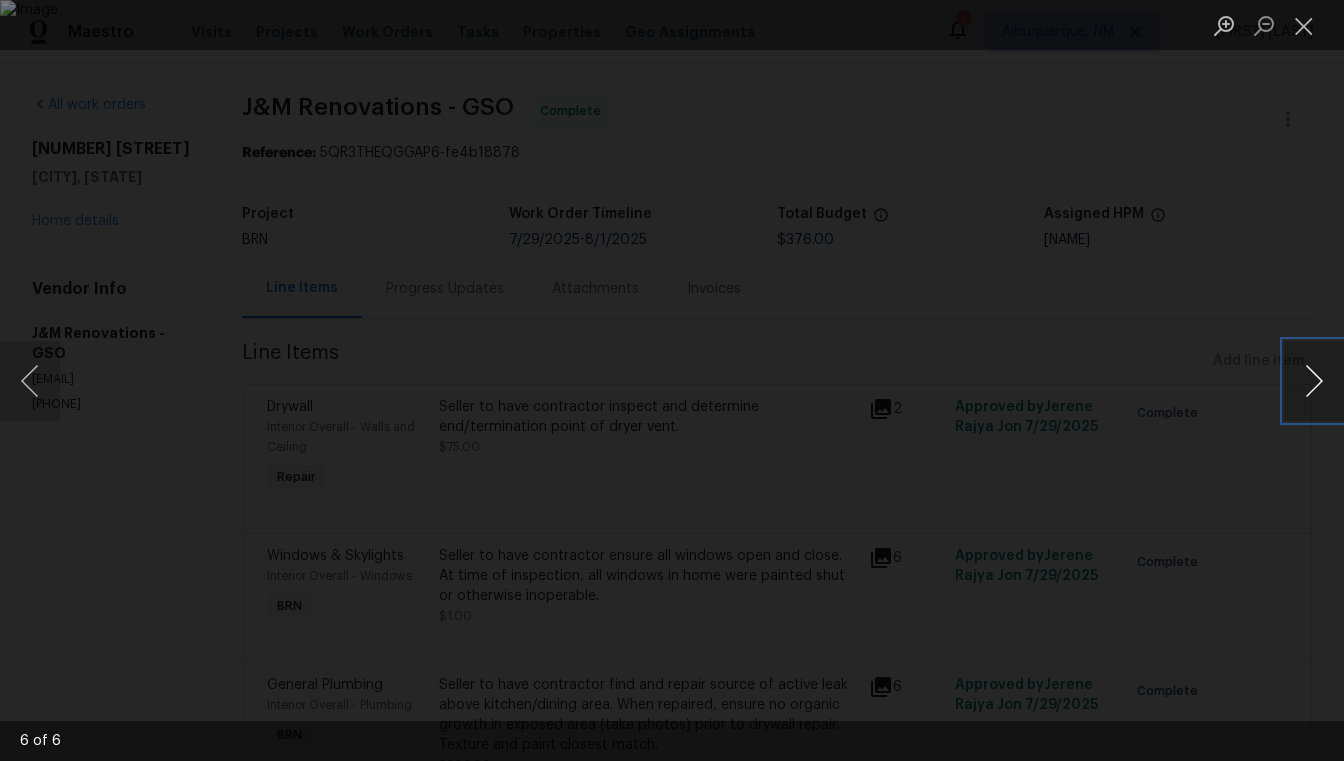 click at bounding box center (1314, 381) 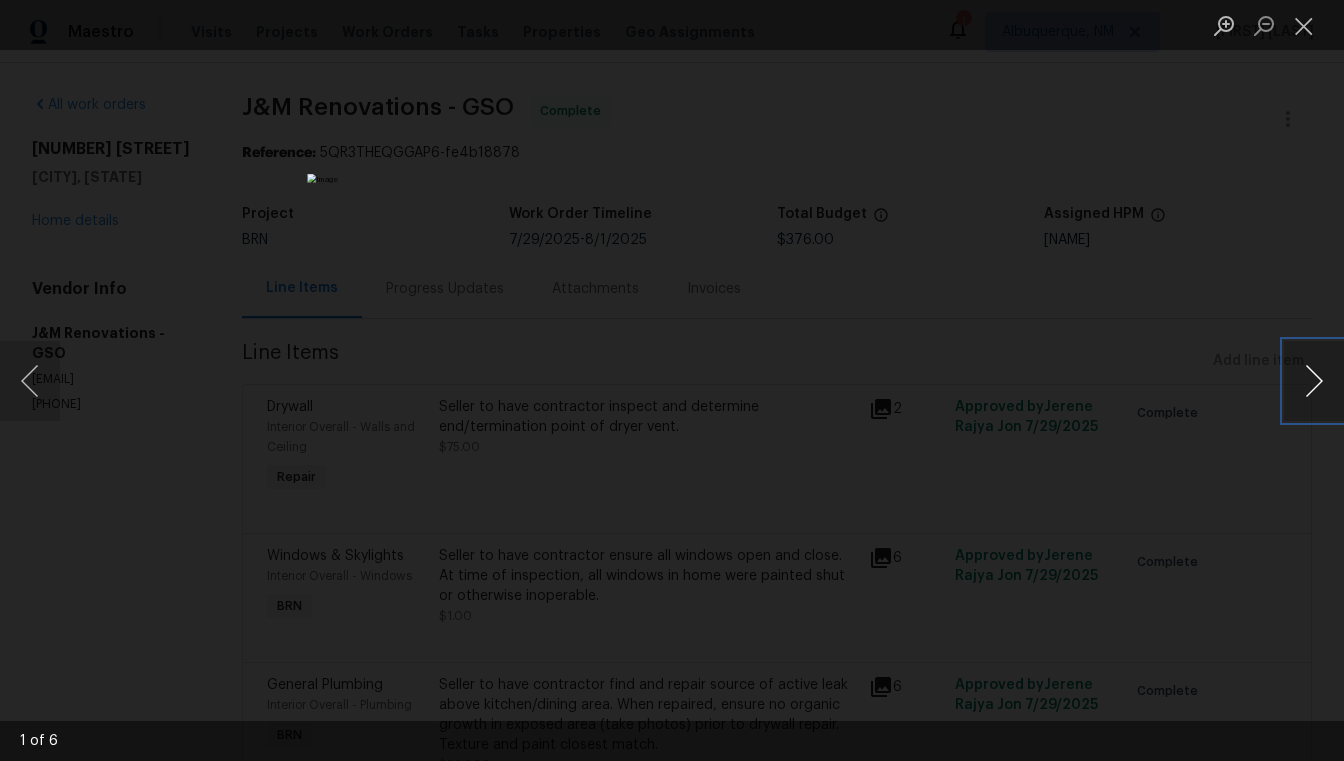 click at bounding box center [1314, 381] 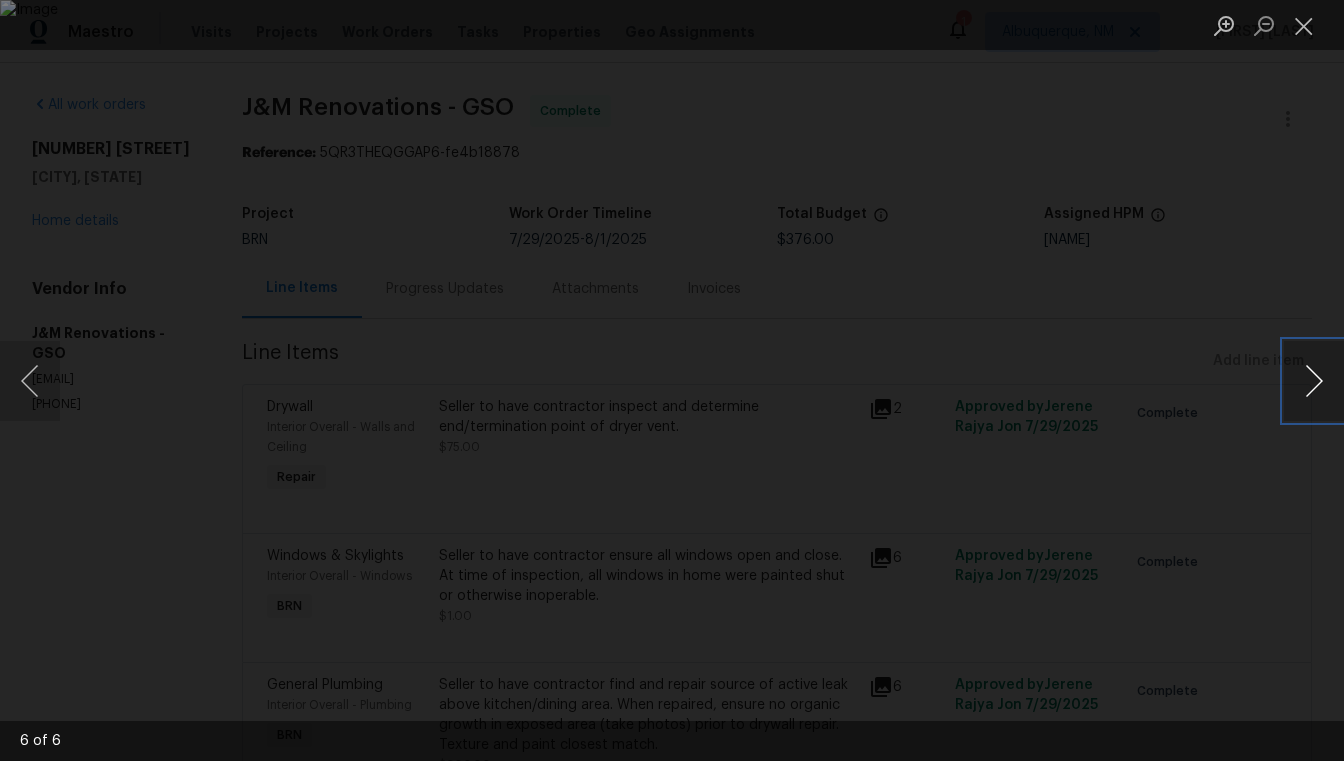 click at bounding box center (1314, 381) 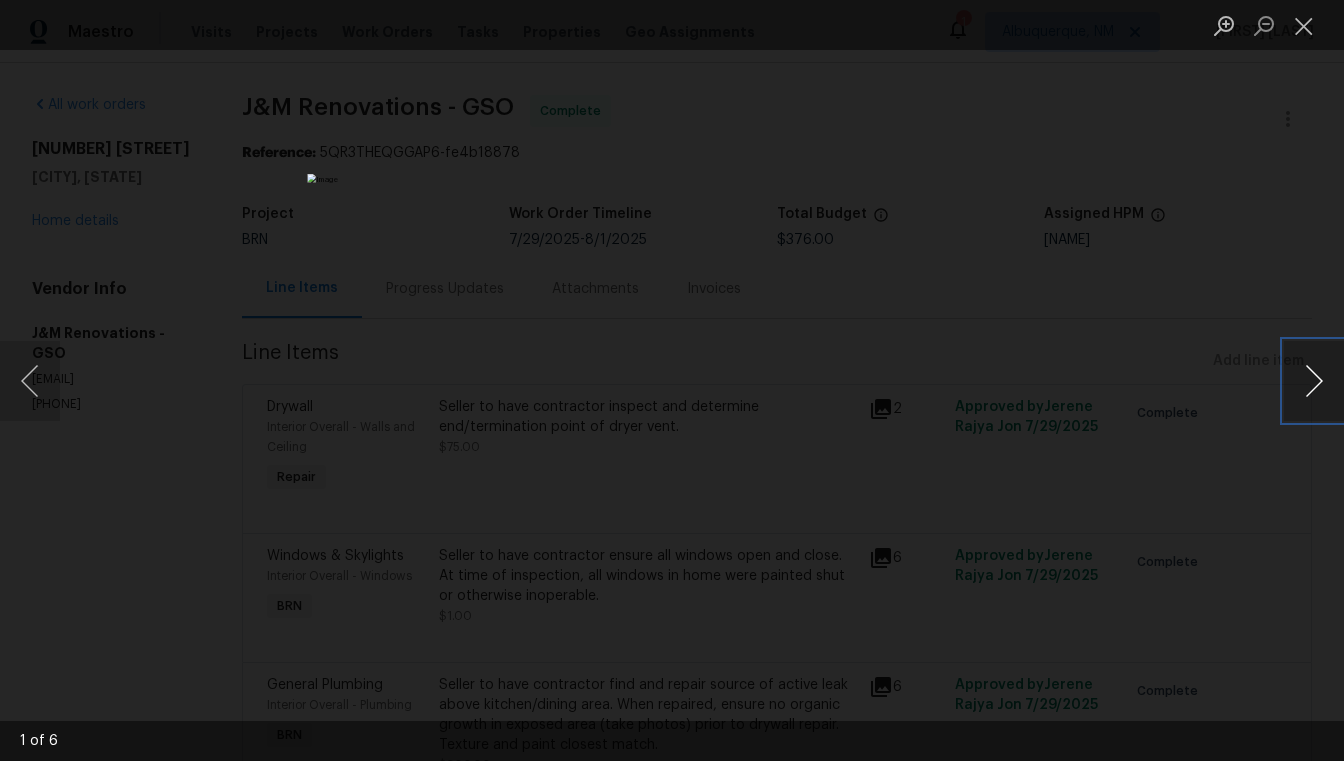 click at bounding box center (1314, 381) 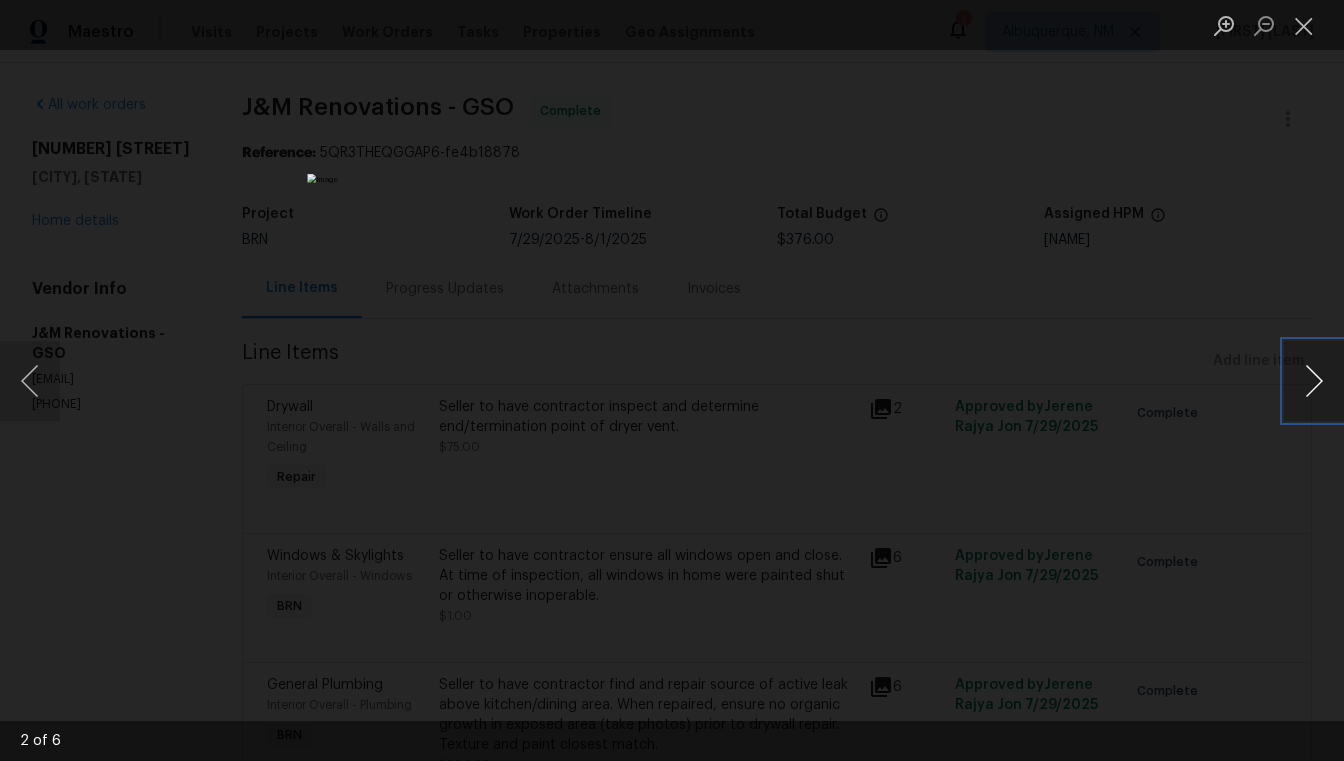 click at bounding box center (1314, 381) 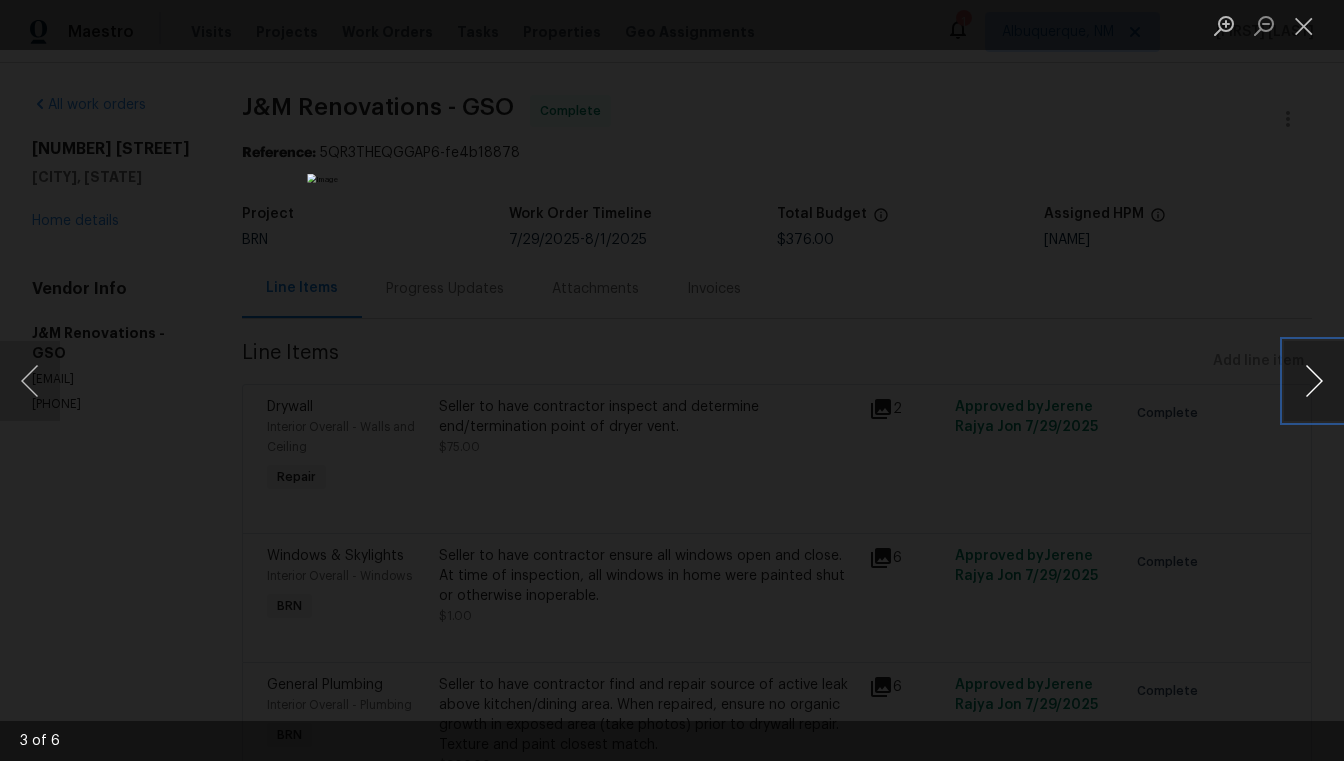 click at bounding box center (1314, 381) 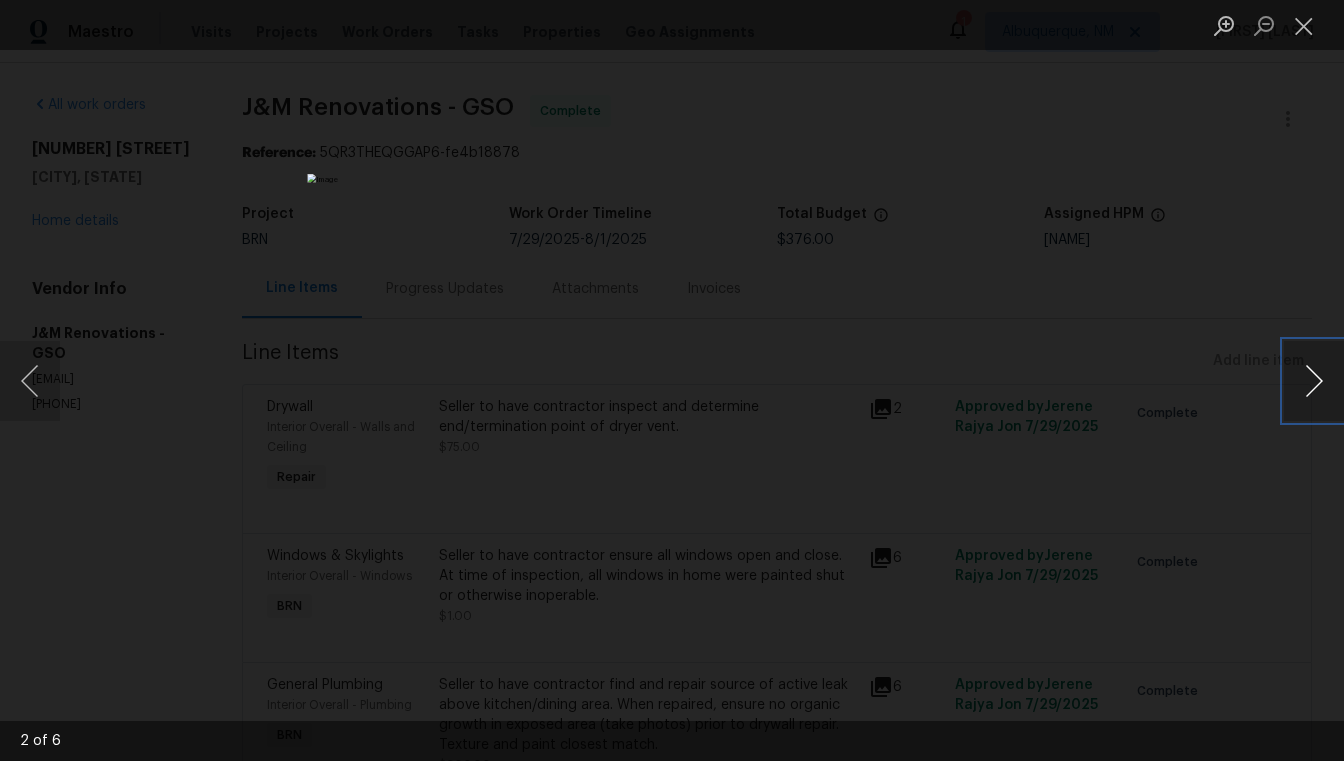 click at bounding box center [1314, 381] 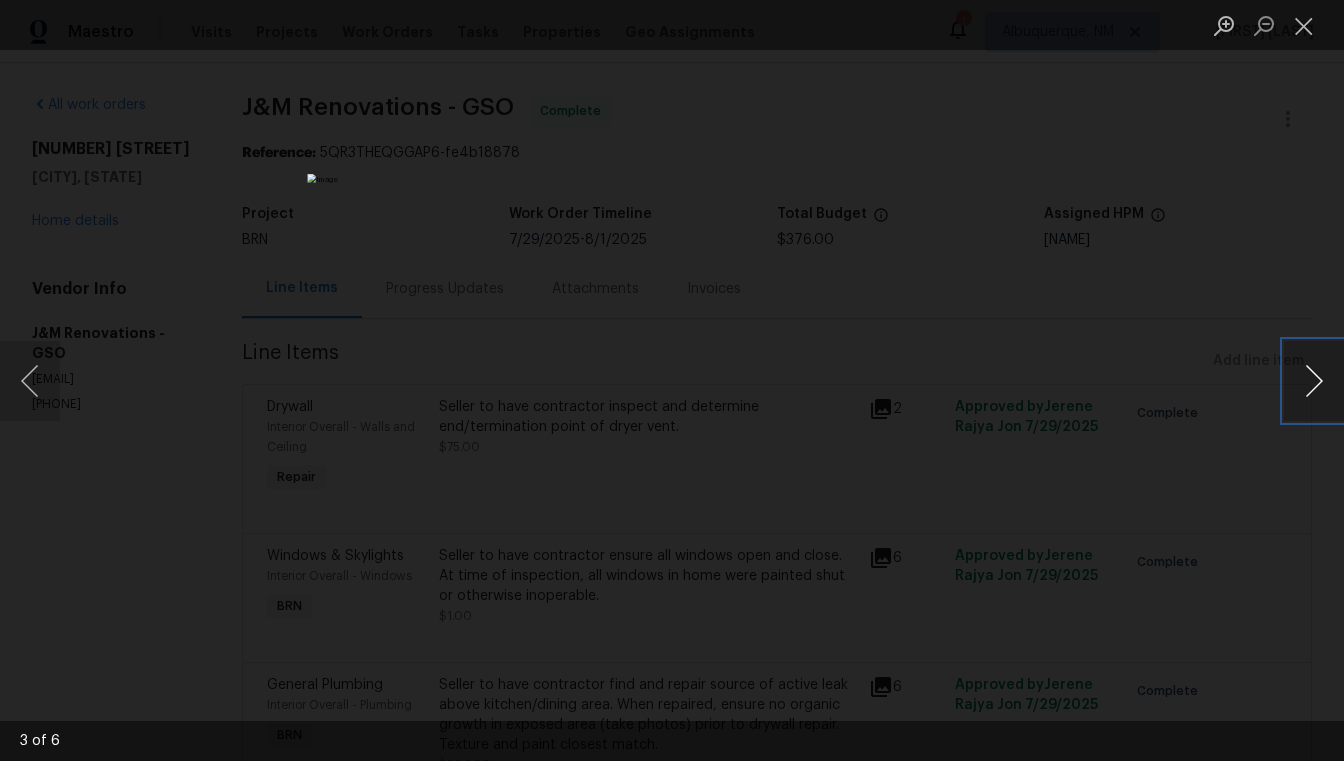 click at bounding box center (1314, 381) 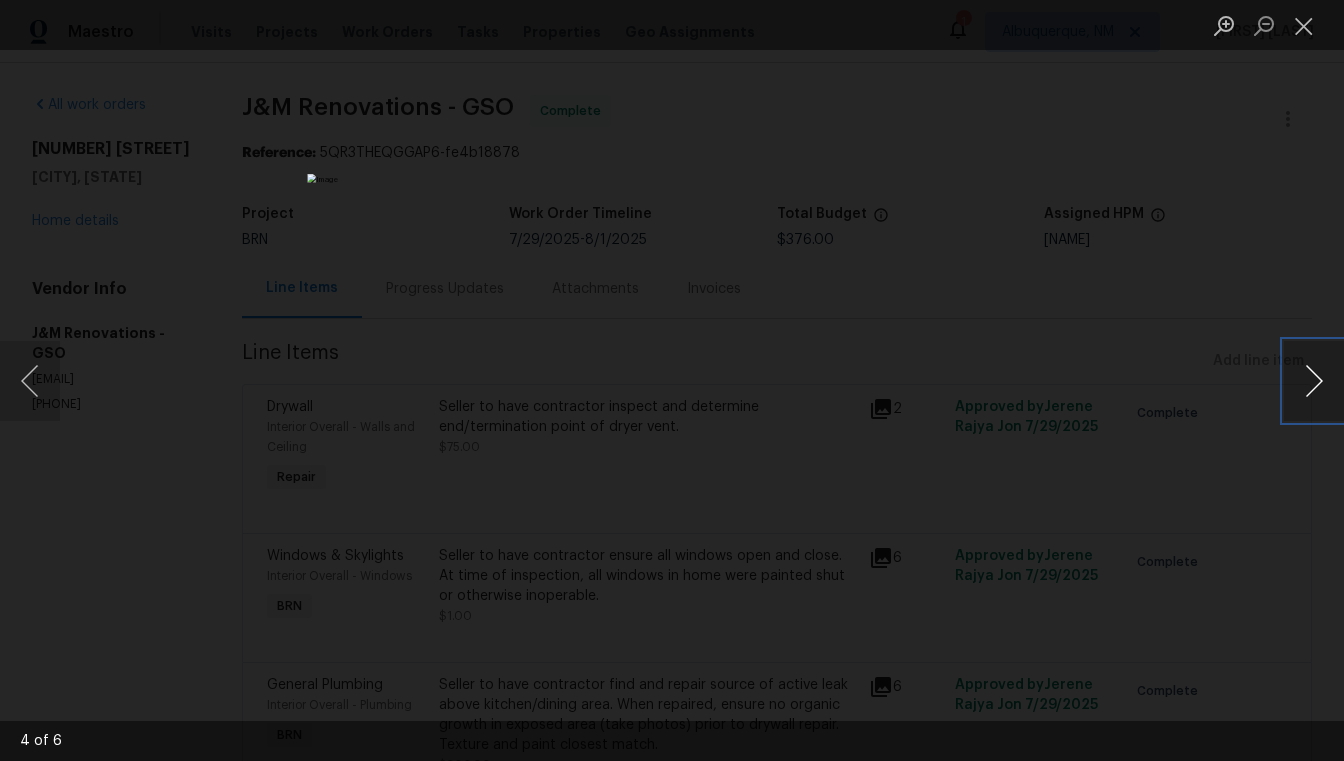 click at bounding box center (1314, 381) 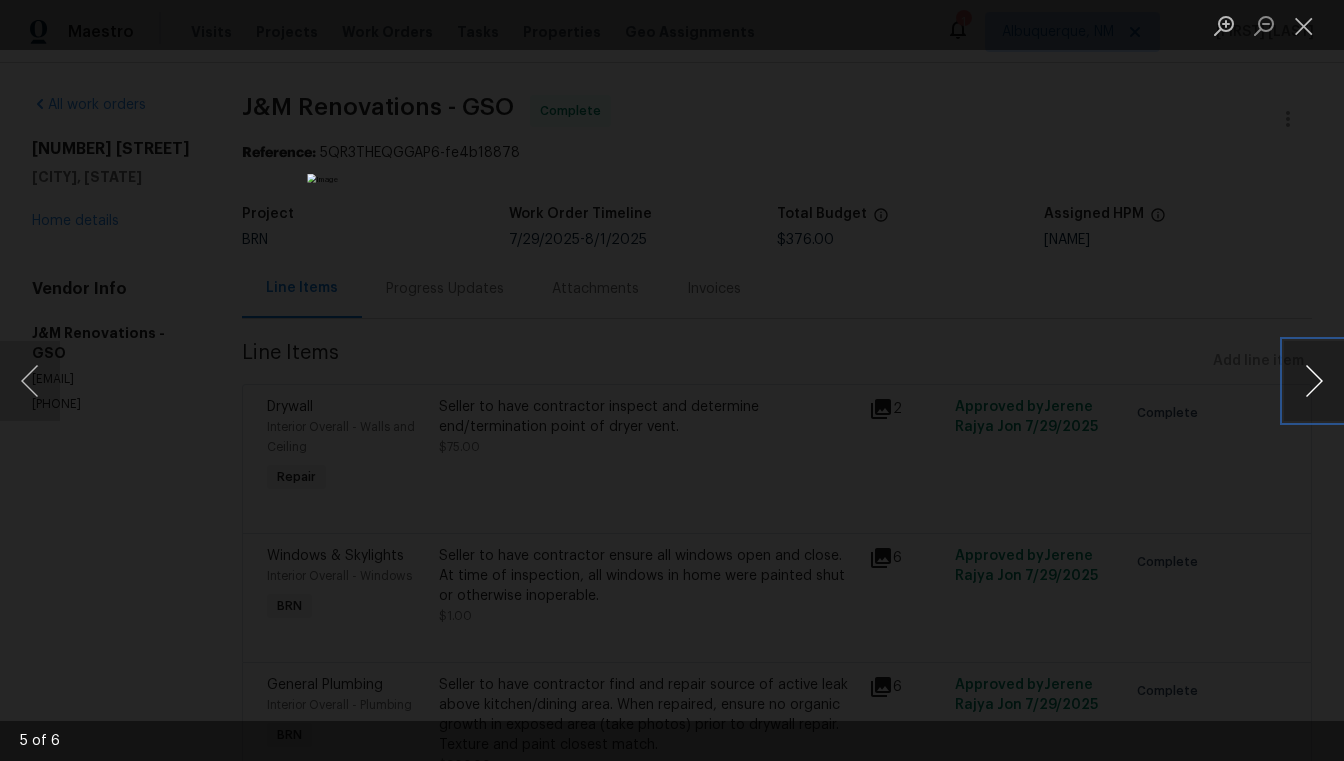 click at bounding box center [1314, 381] 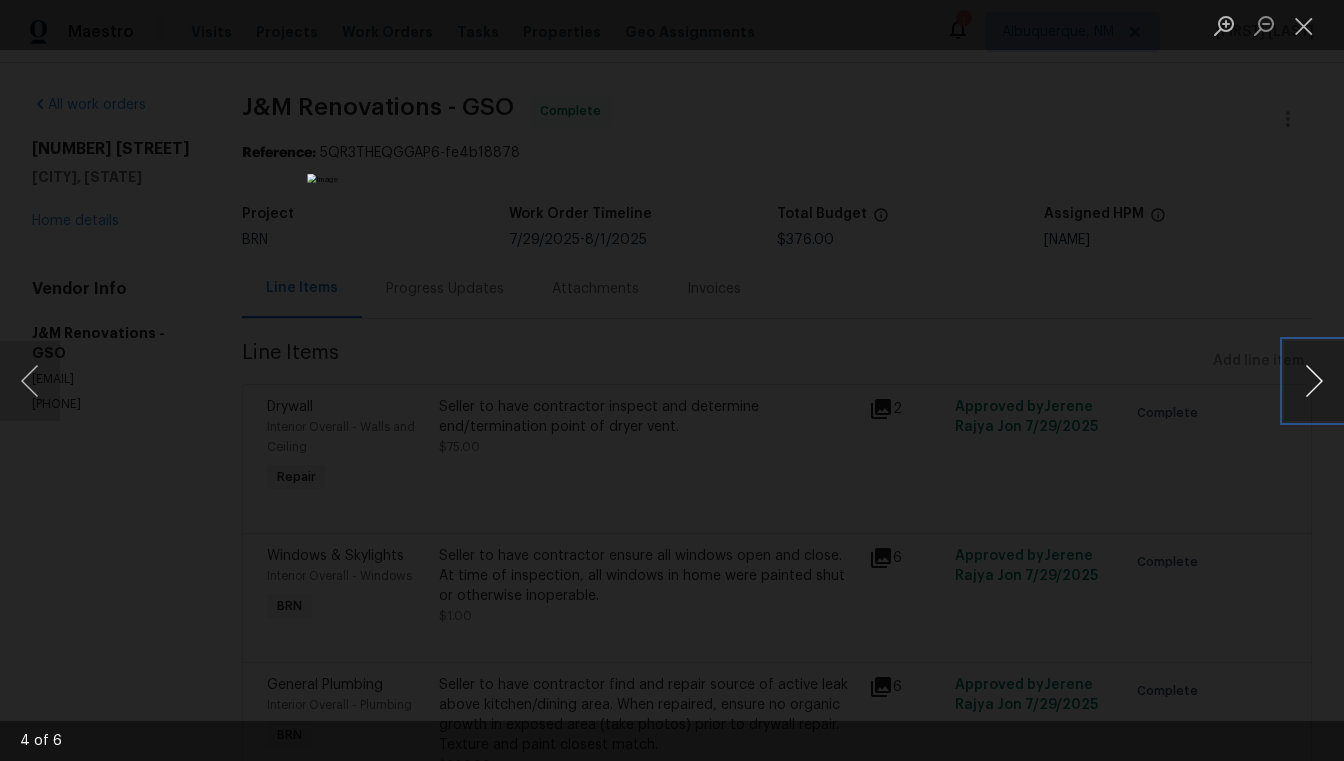 click at bounding box center [1314, 381] 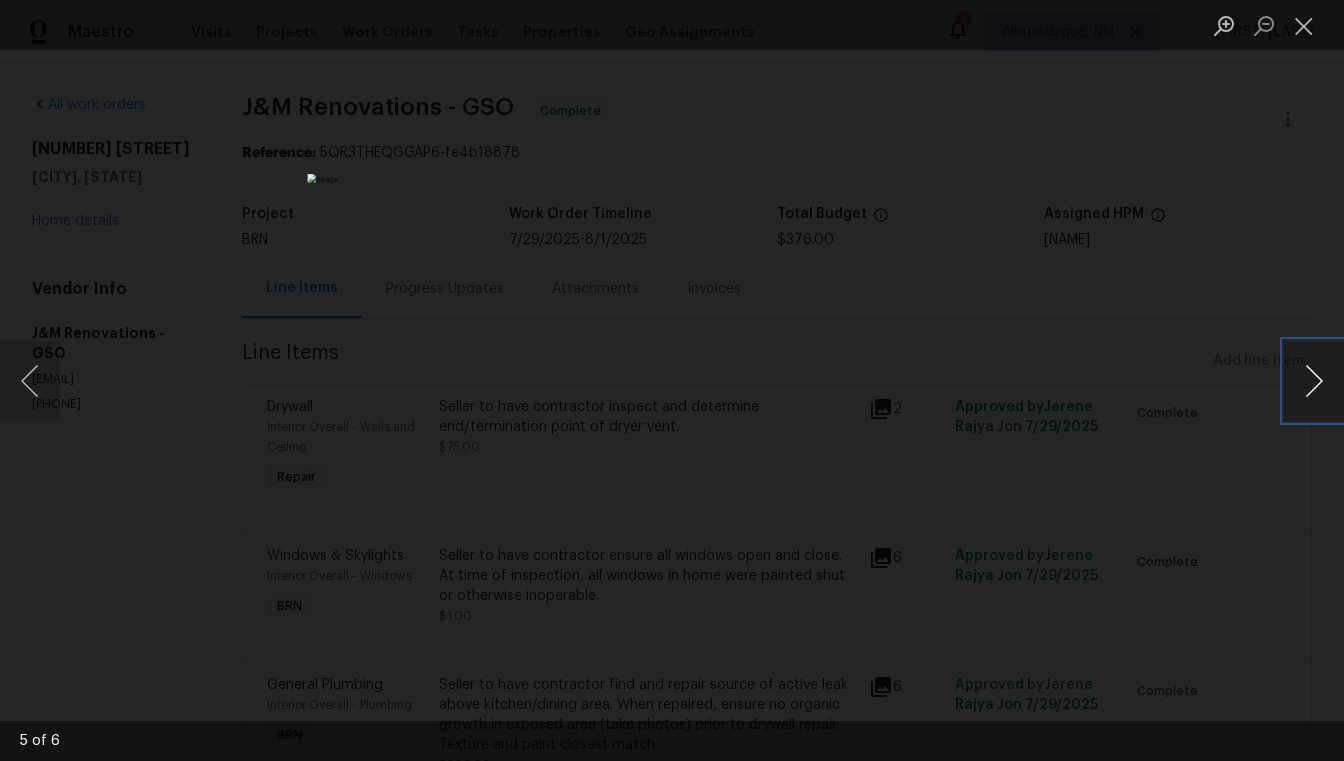 click at bounding box center [1314, 381] 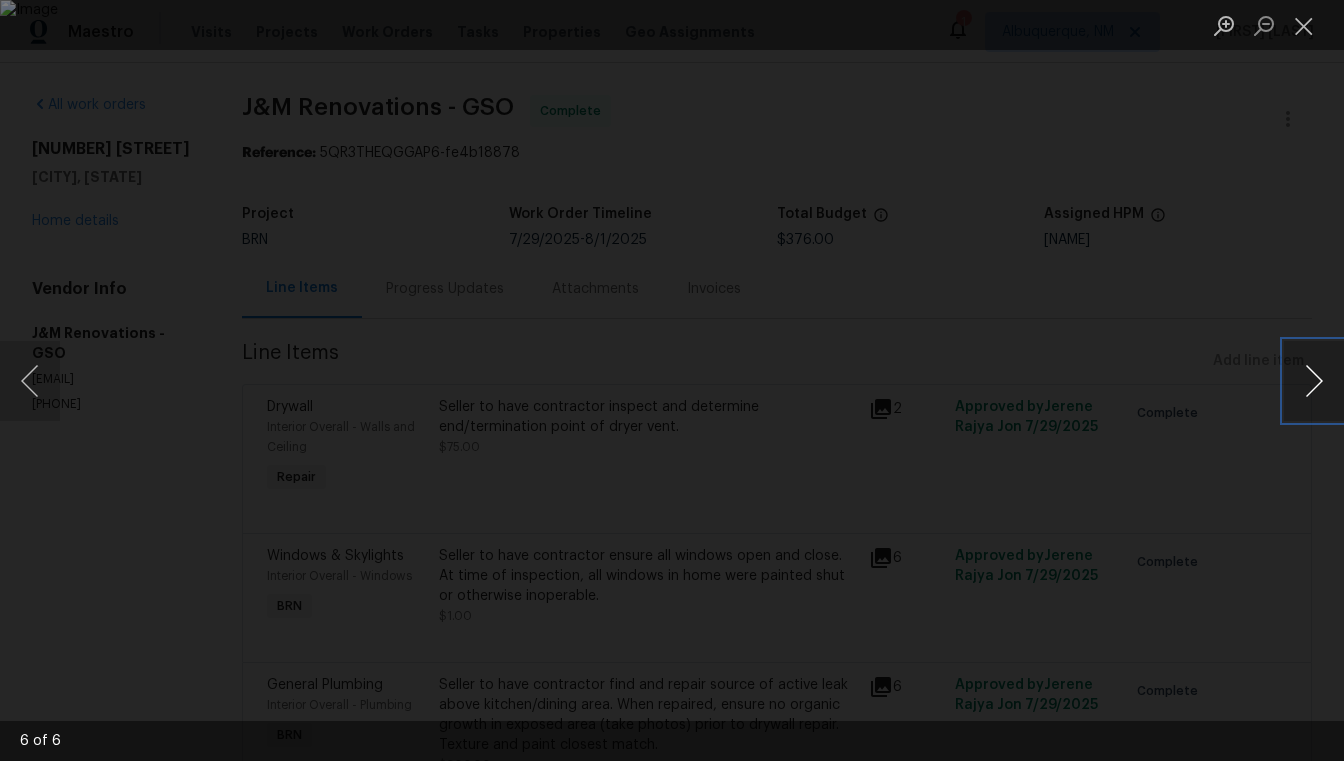 click at bounding box center [1314, 381] 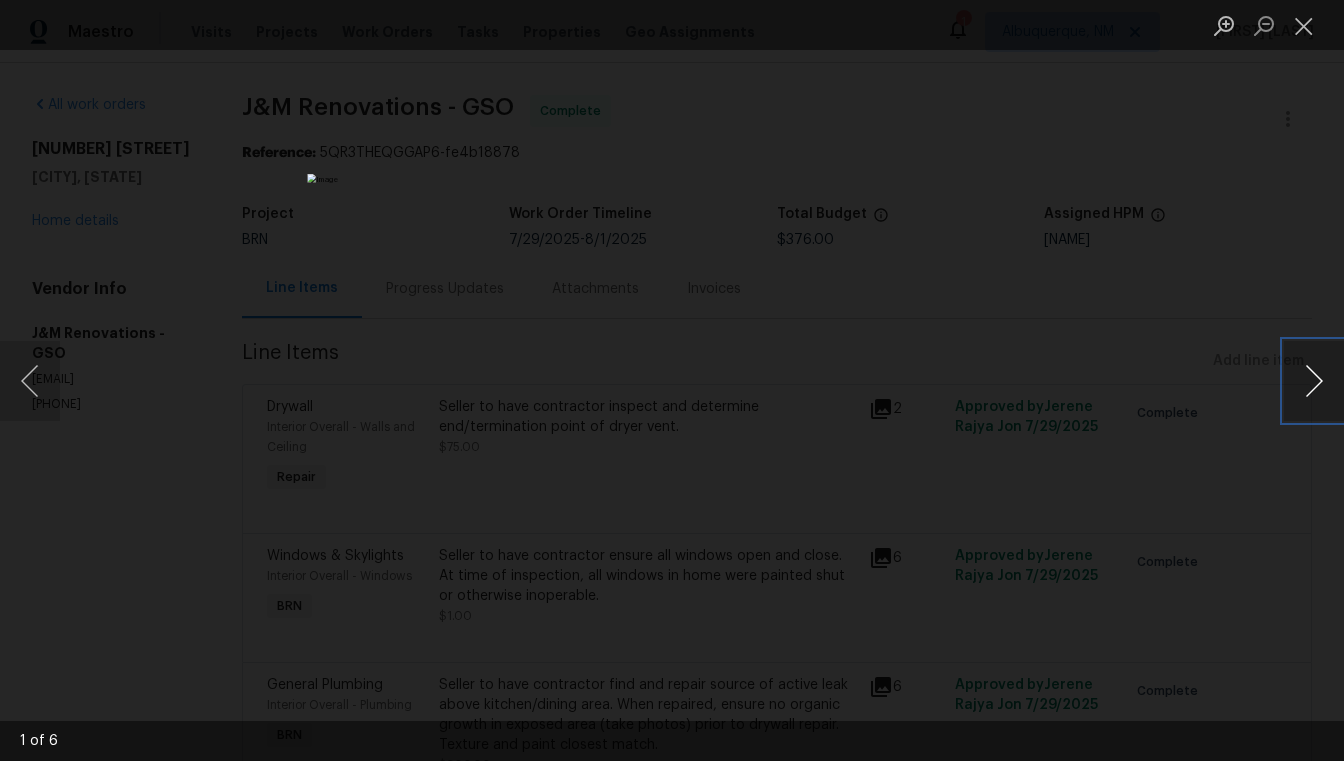 click at bounding box center [1314, 381] 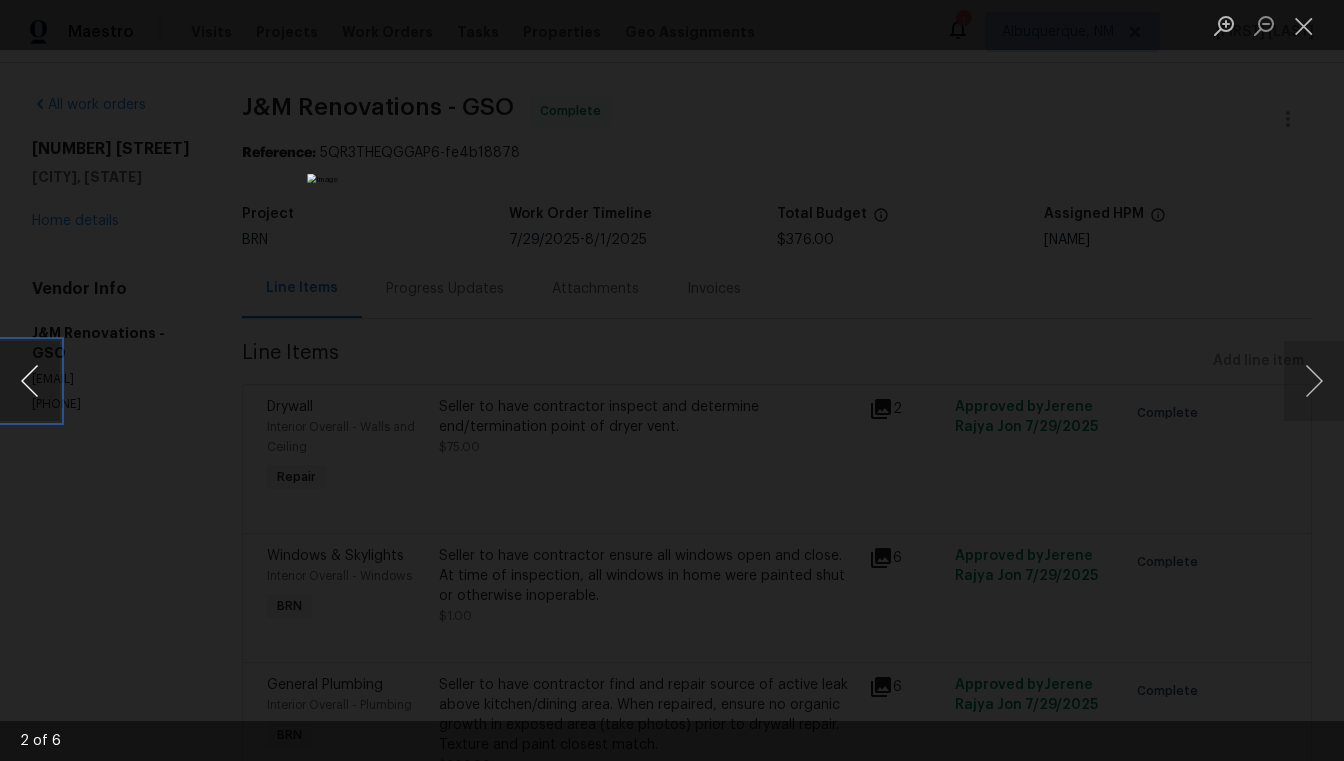 click at bounding box center [30, 381] 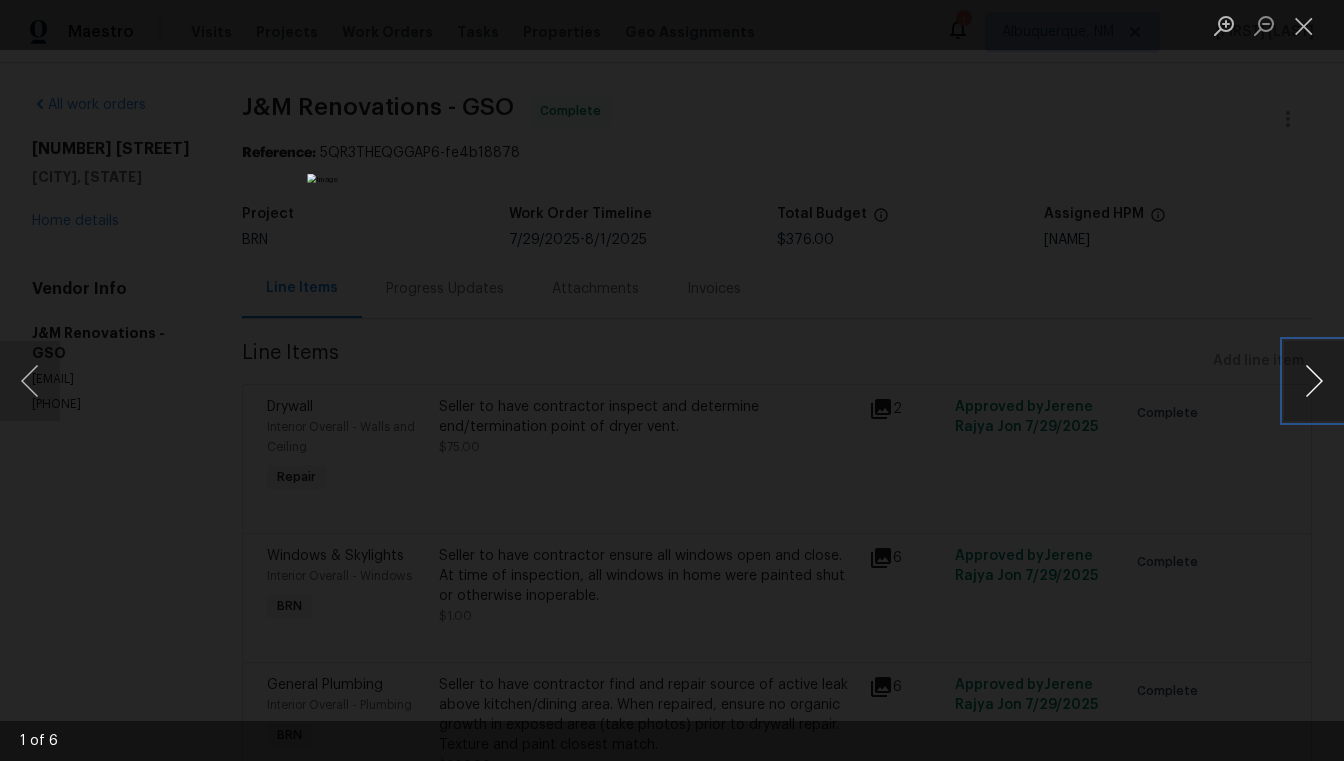 click at bounding box center [1314, 381] 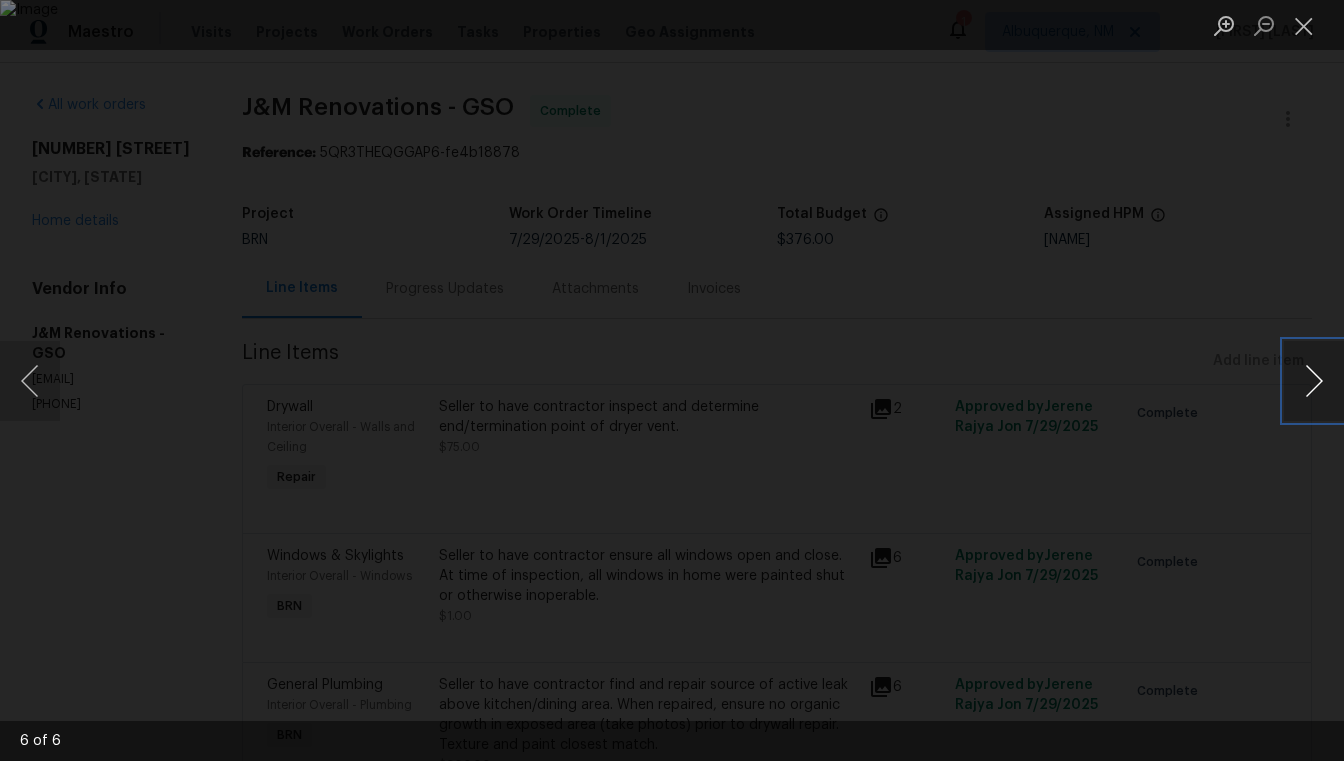 click at bounding box center [1314, 381] 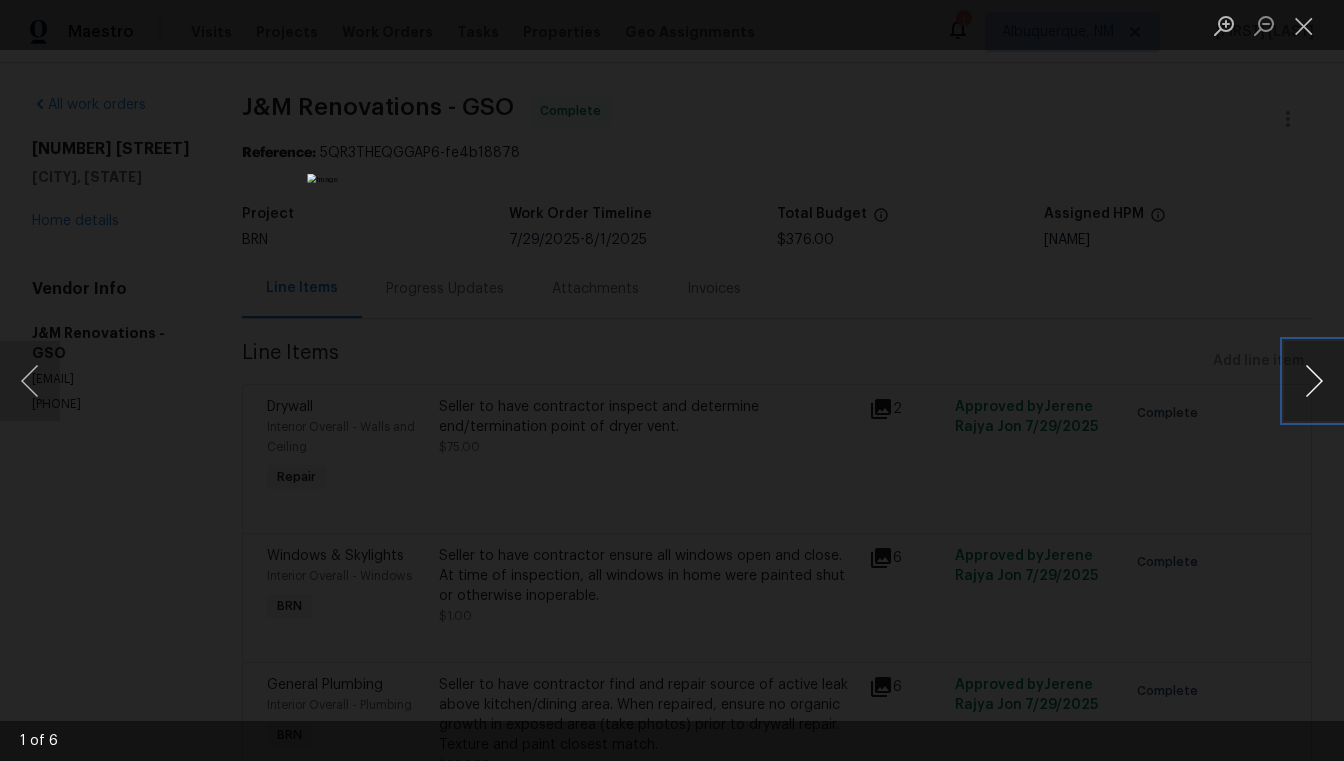 click at bounding box center (1314, 381) 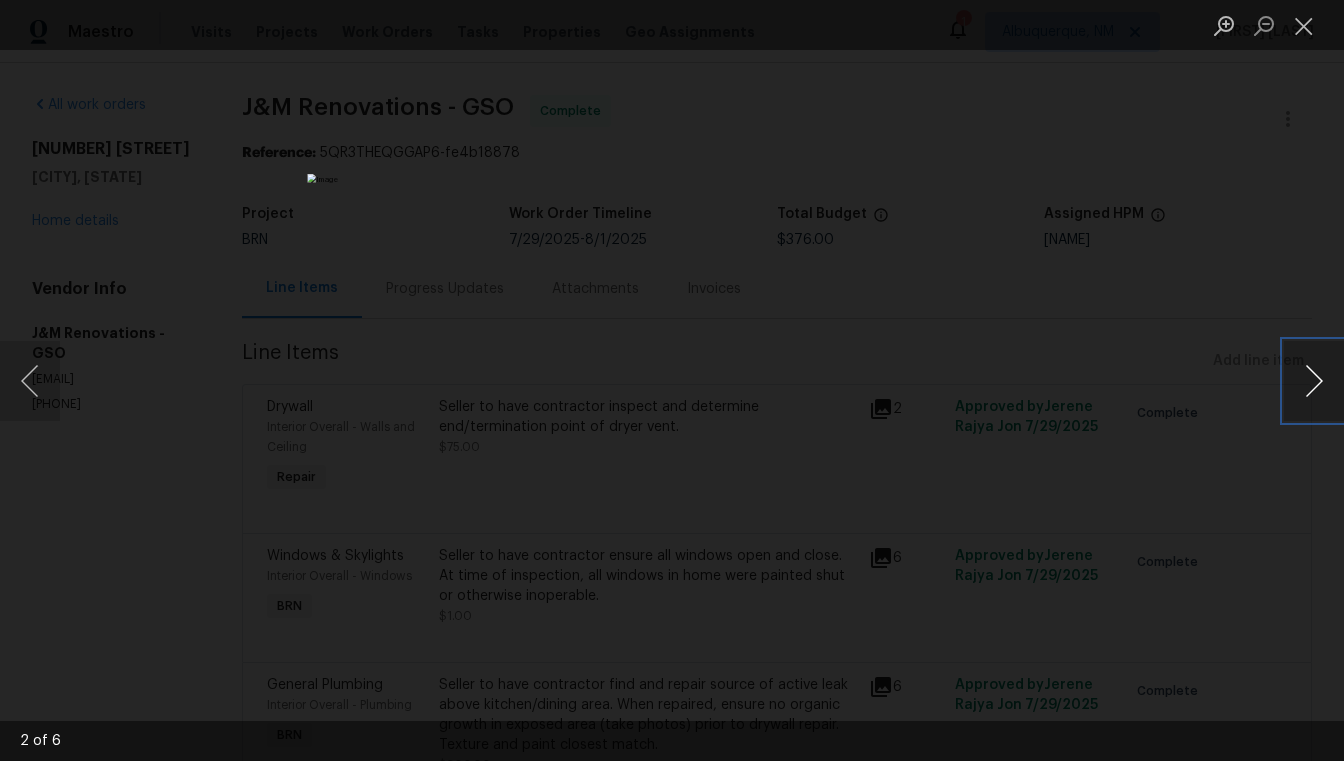 click at bounding box center (1314, 381) 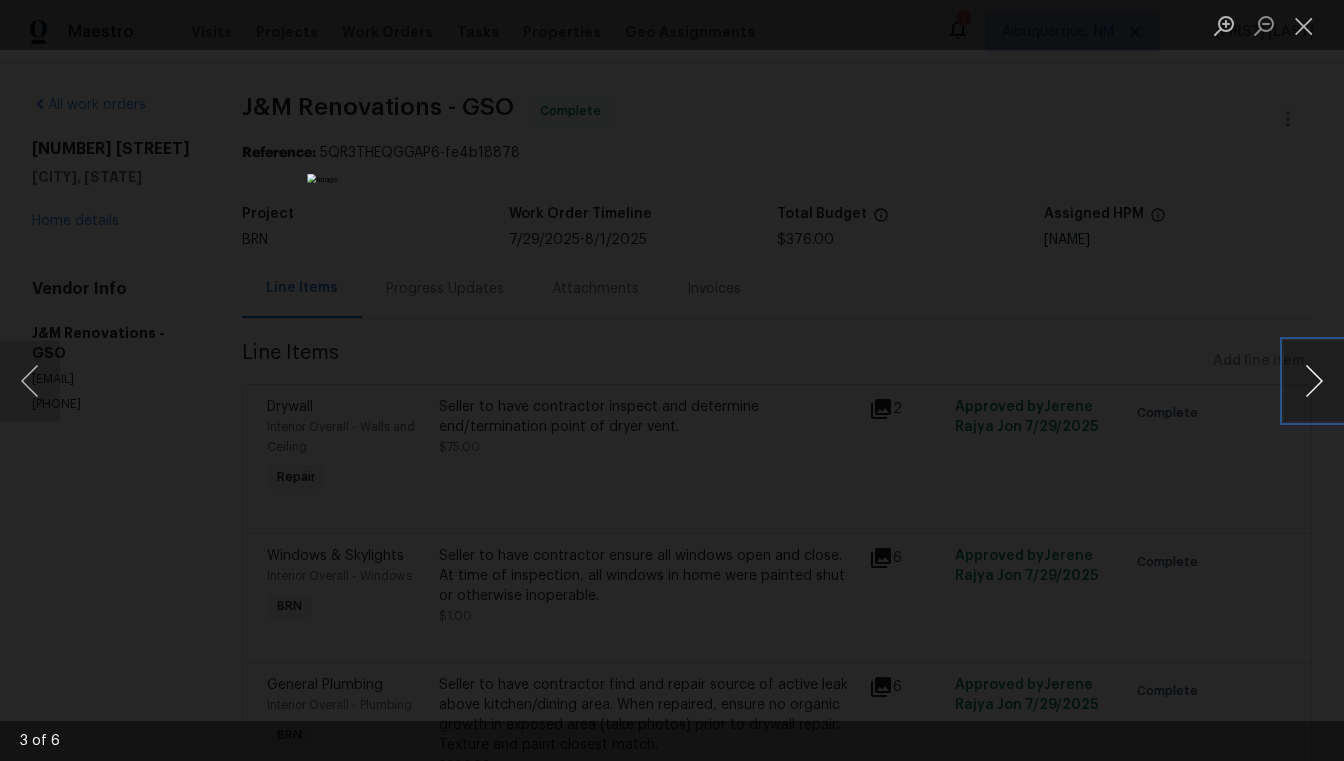 click at bounding box center (1314, 381) 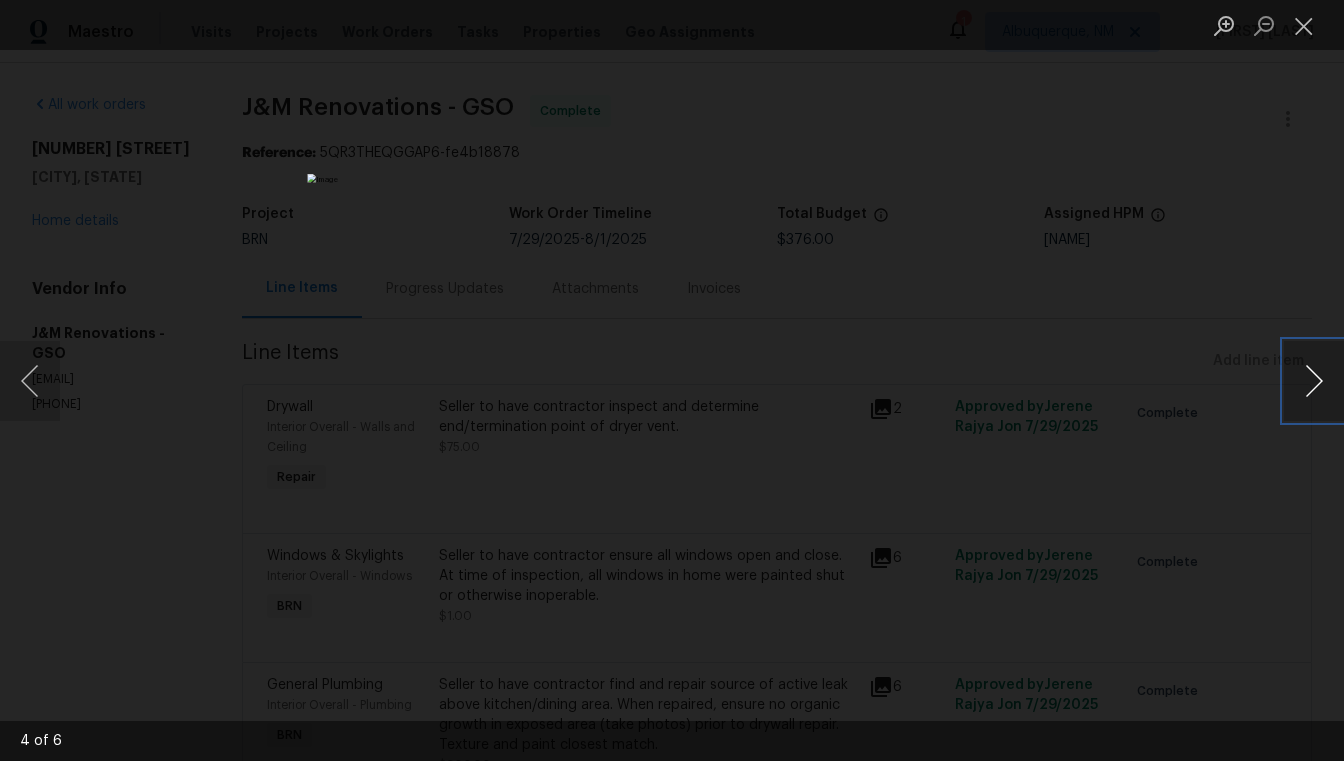 click at bounding box center (1314, 381) 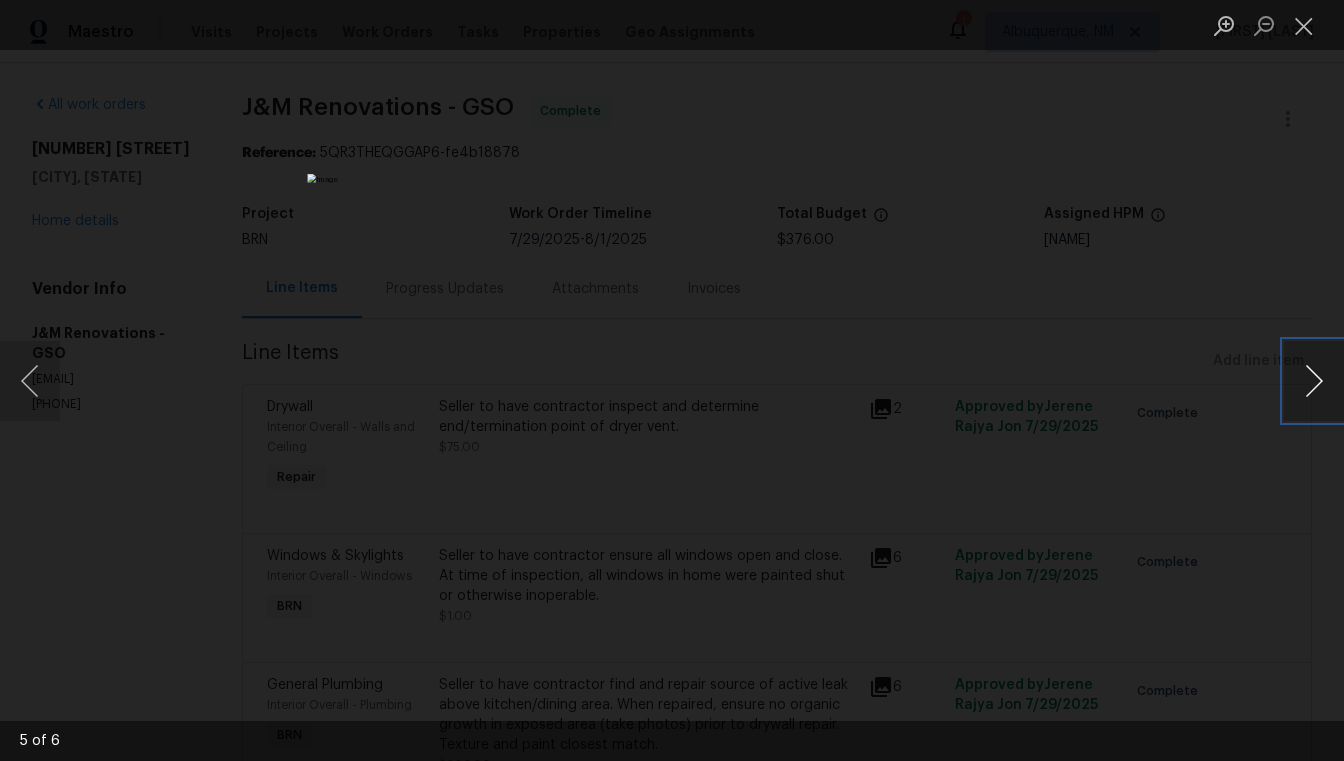 click at bounding box center (1314, 381) 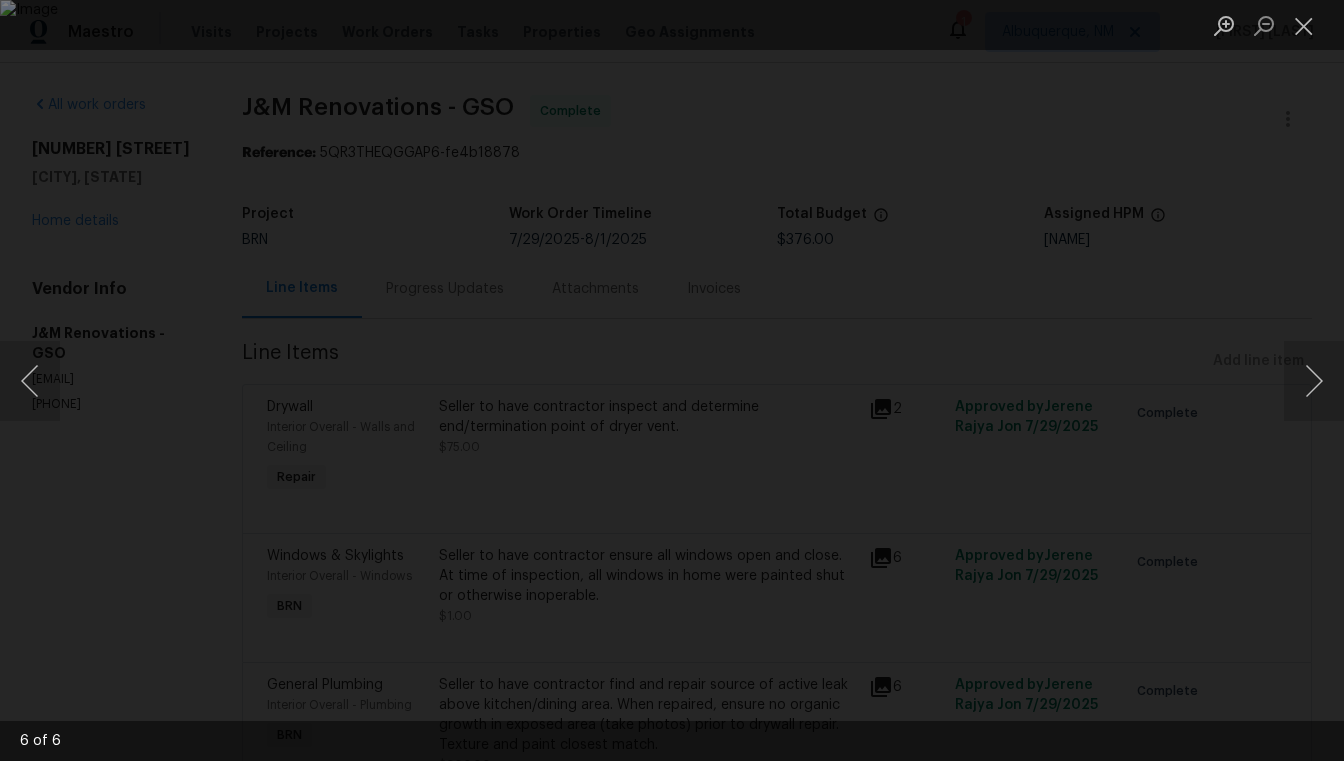 click at bounding box center (672, 380) 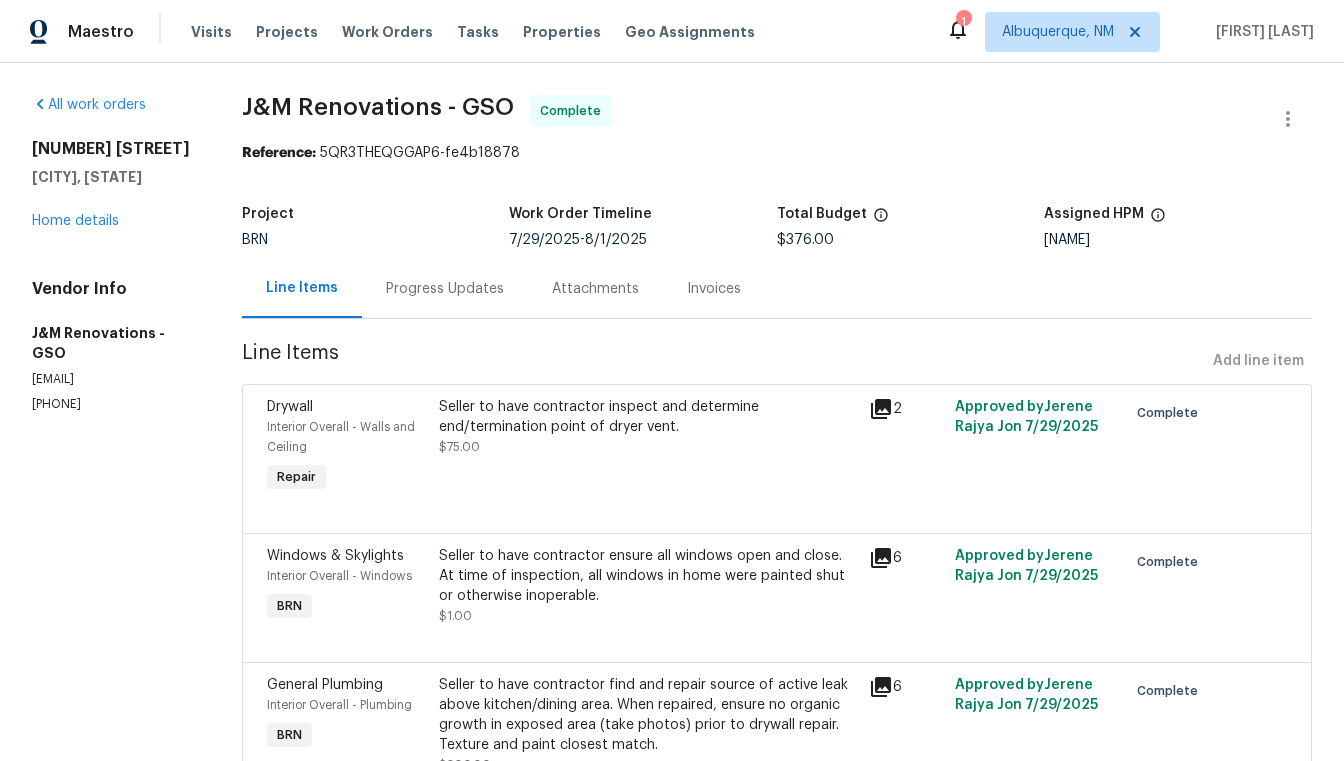 click 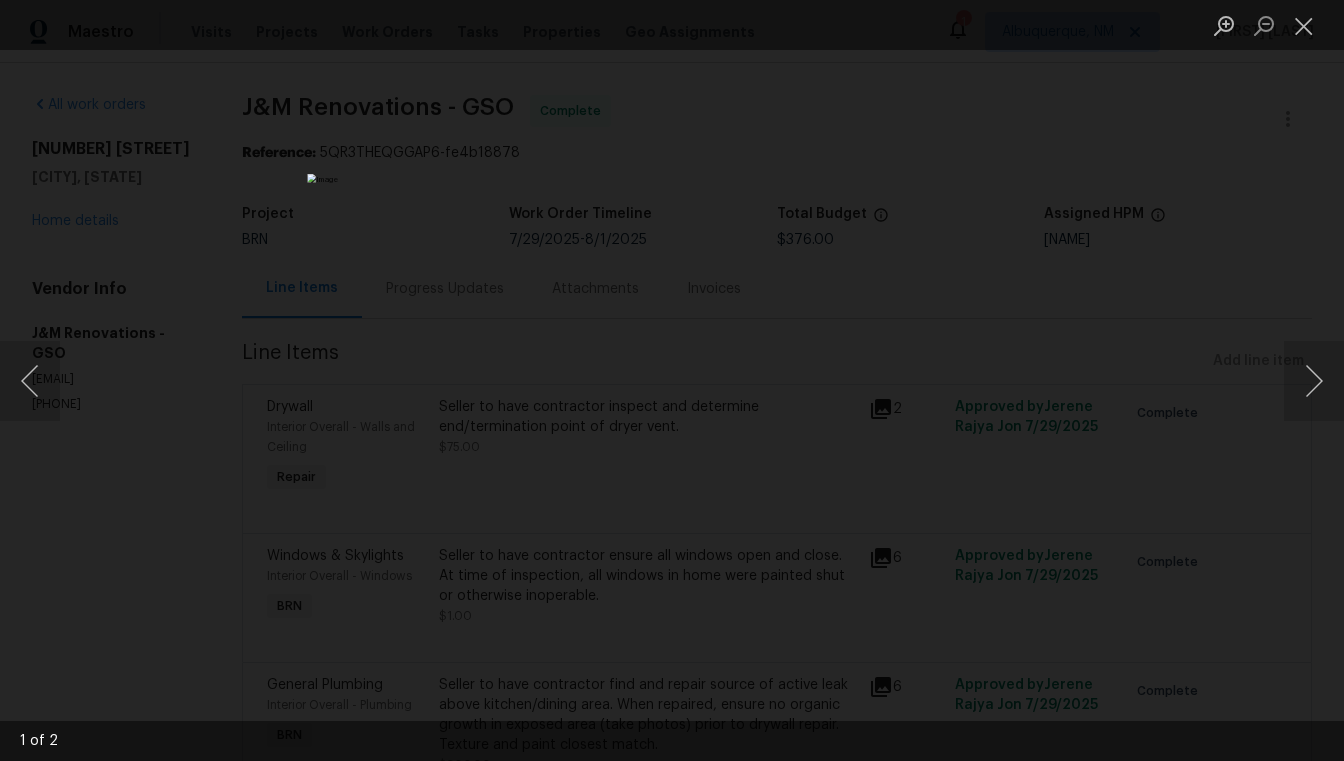 click at bounding box center (672, 380) 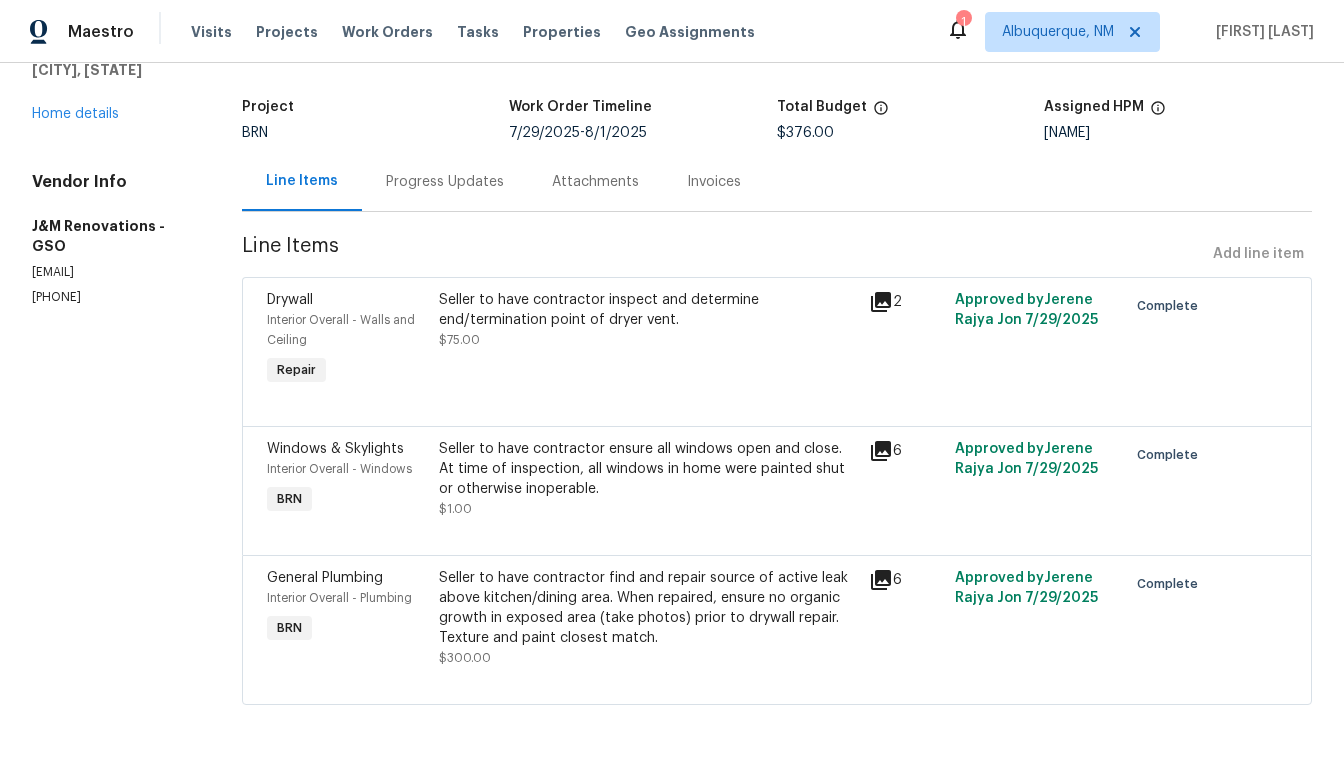 scroll, scrollTop: 110, scrollLeft: 0, axis: vertical 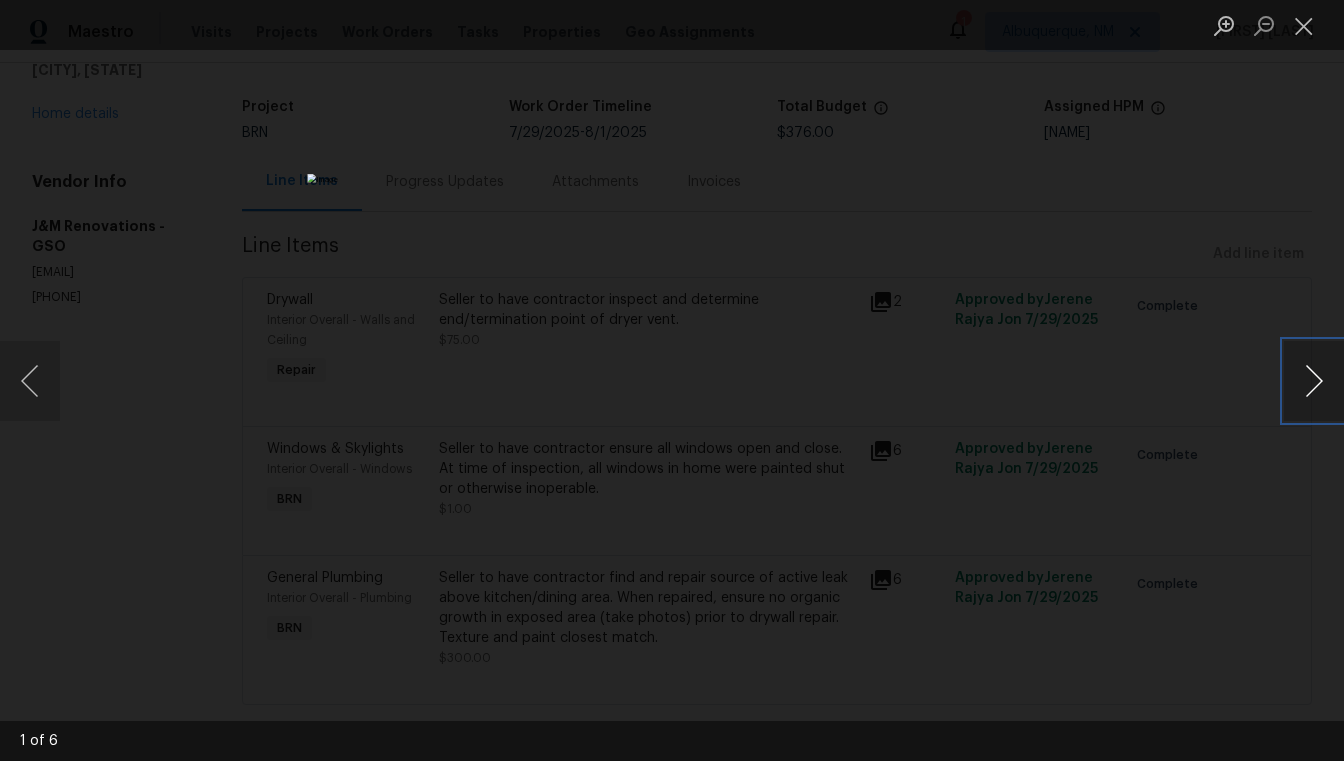 click at bounding box center (1314, 381) 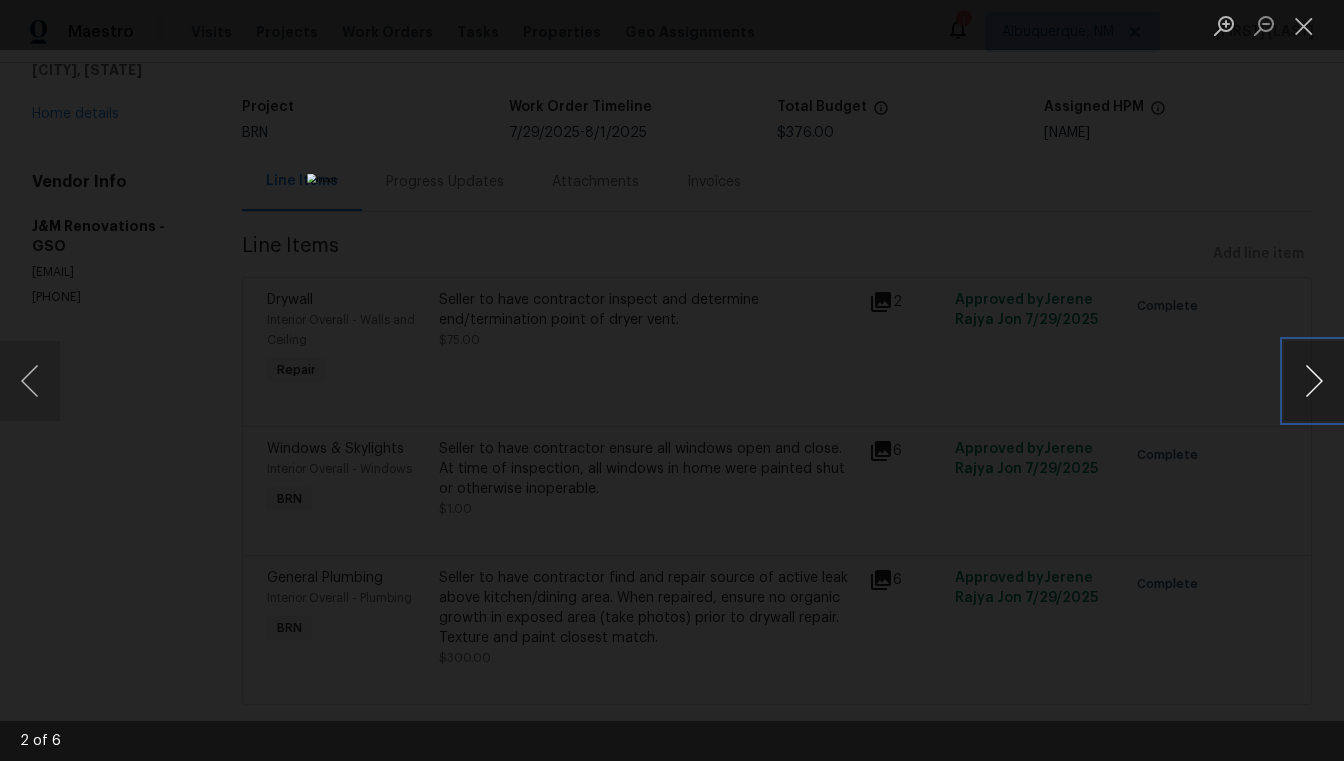 click at bounding box center (1314, 381) 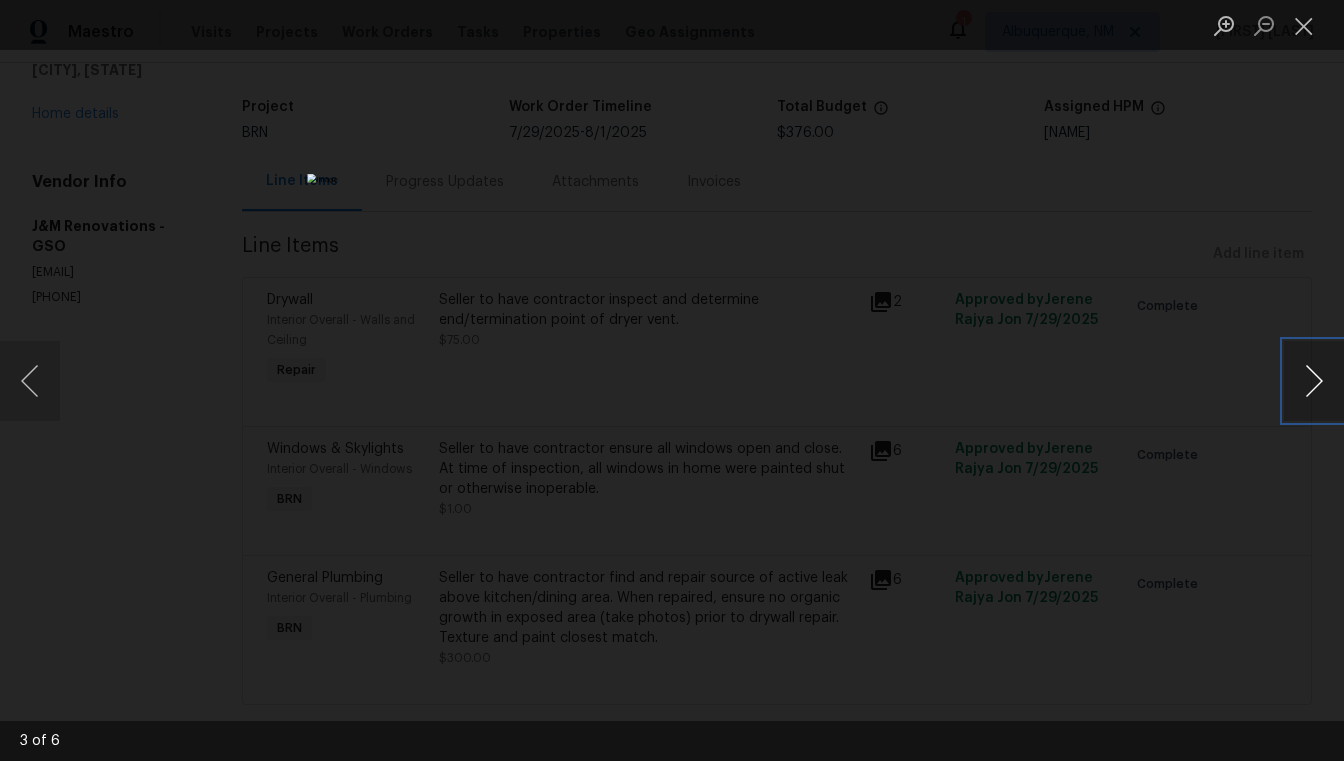 click at bounding box center [1314, 381] 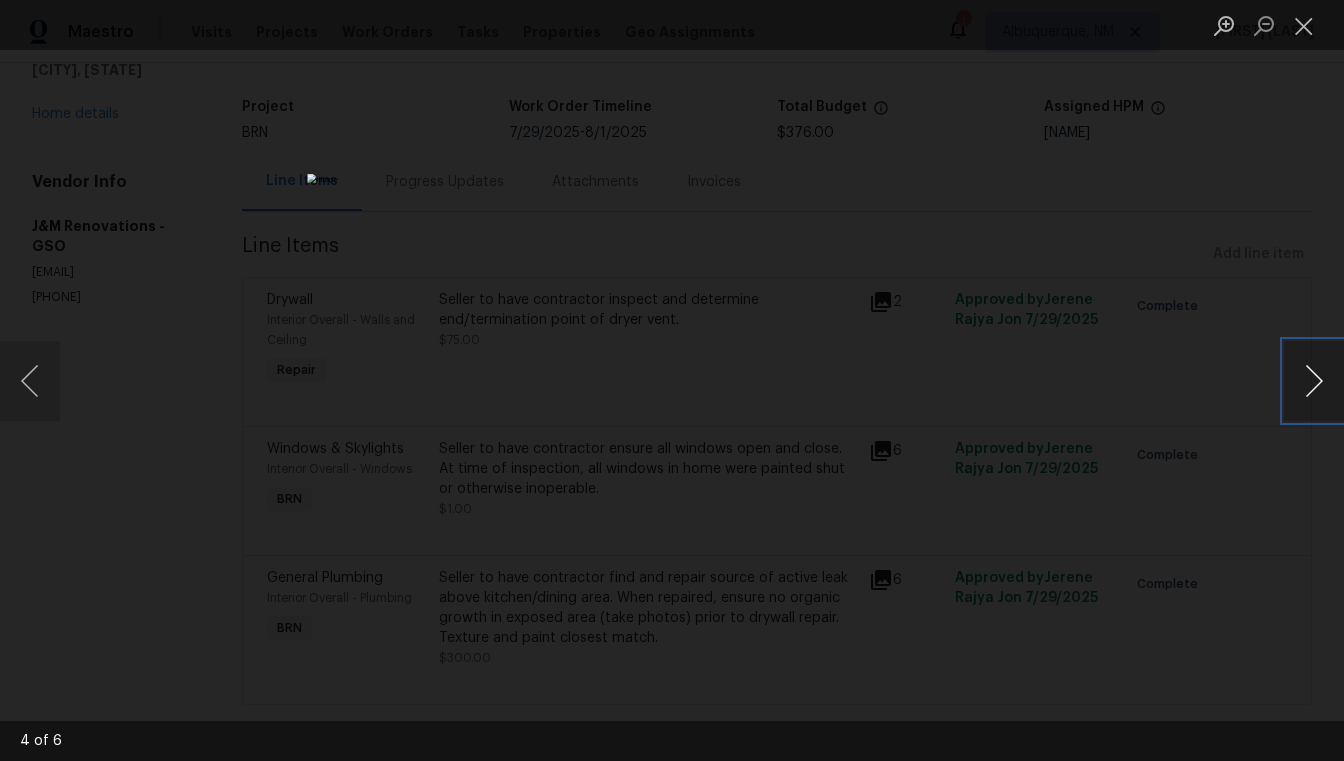 click at bounding box center [1314, 381] 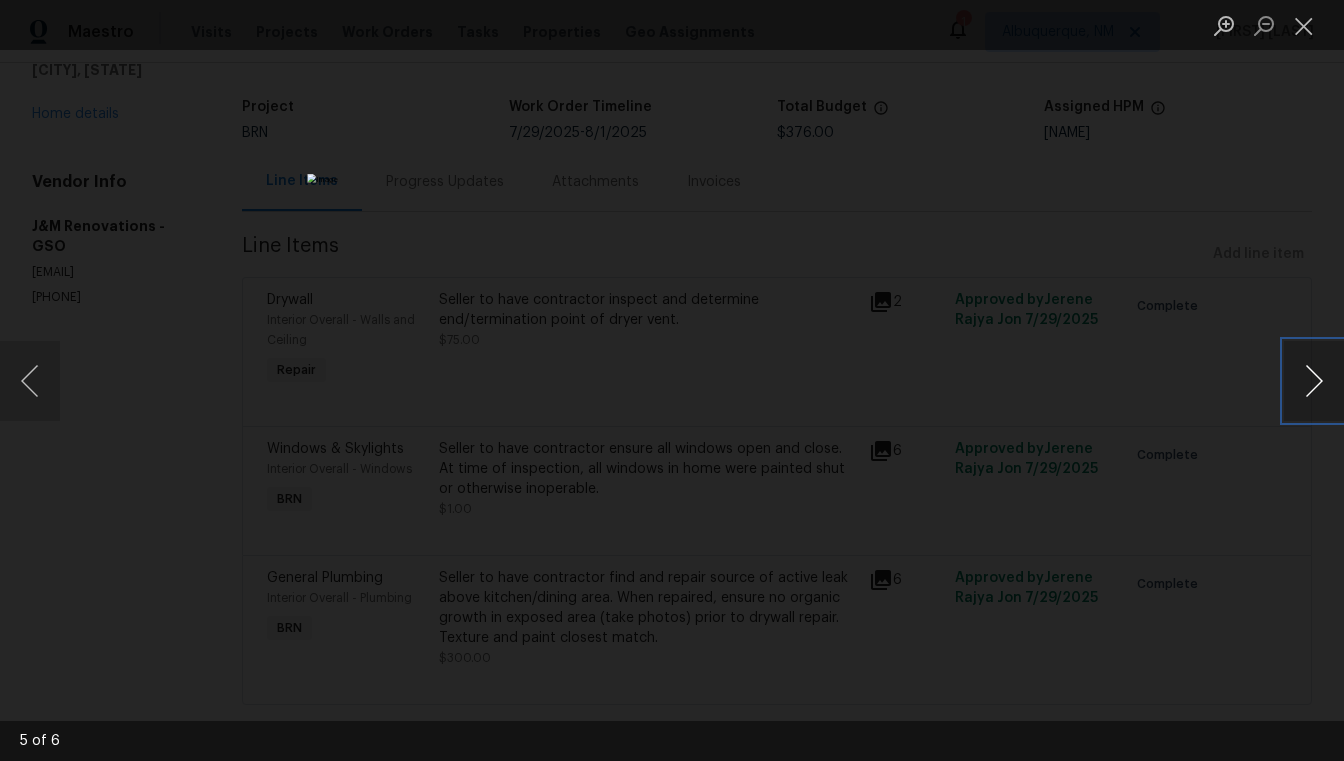 click at bounding box center (1314, 381) 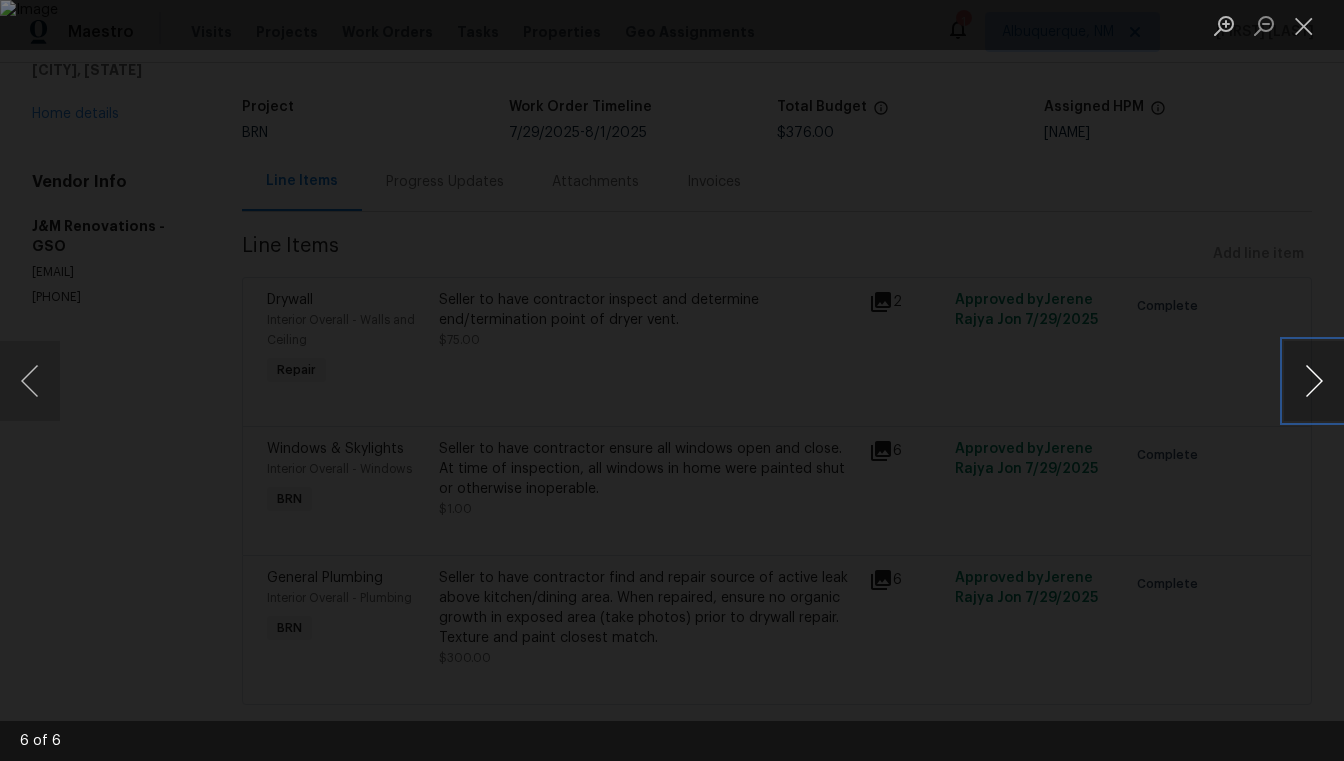 click at bounding box center [1314, 381] 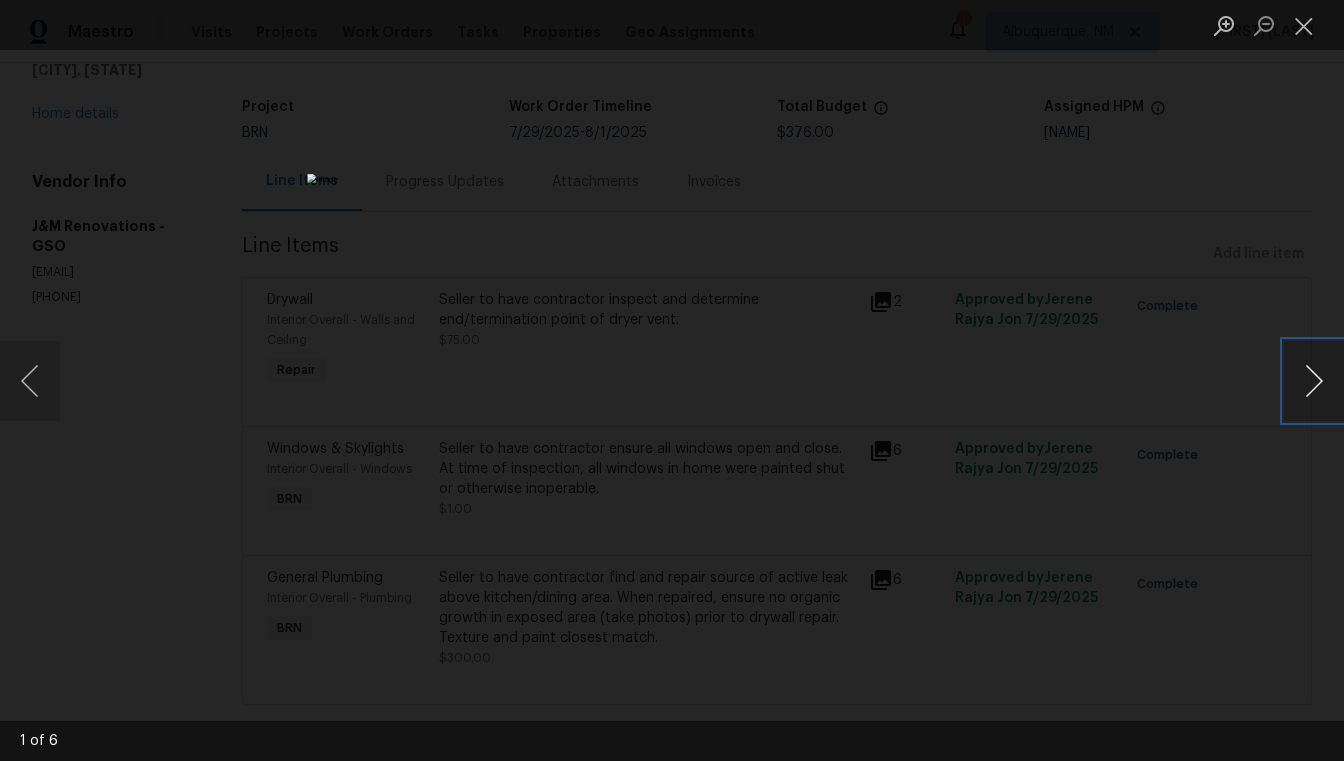 click at bounding box center (1314, 381) 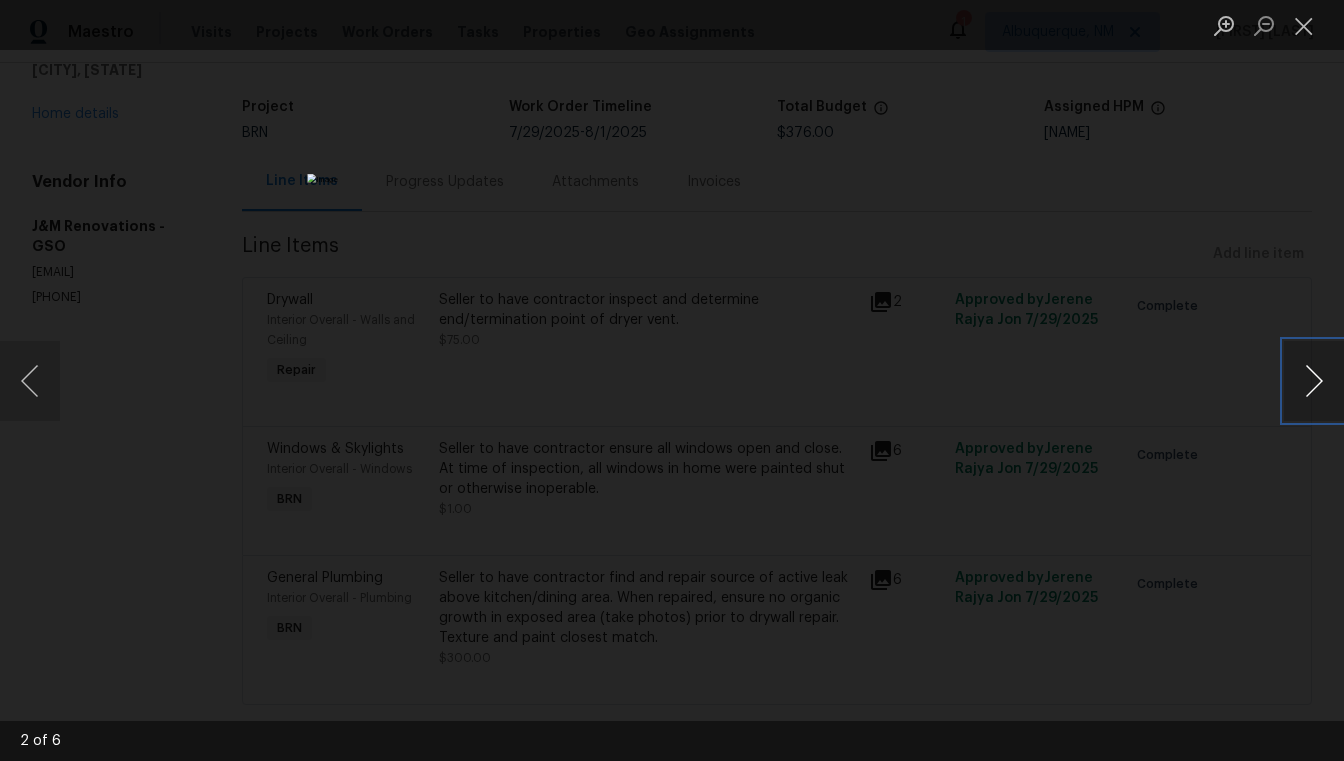 click at bounding box center (1314, 381) 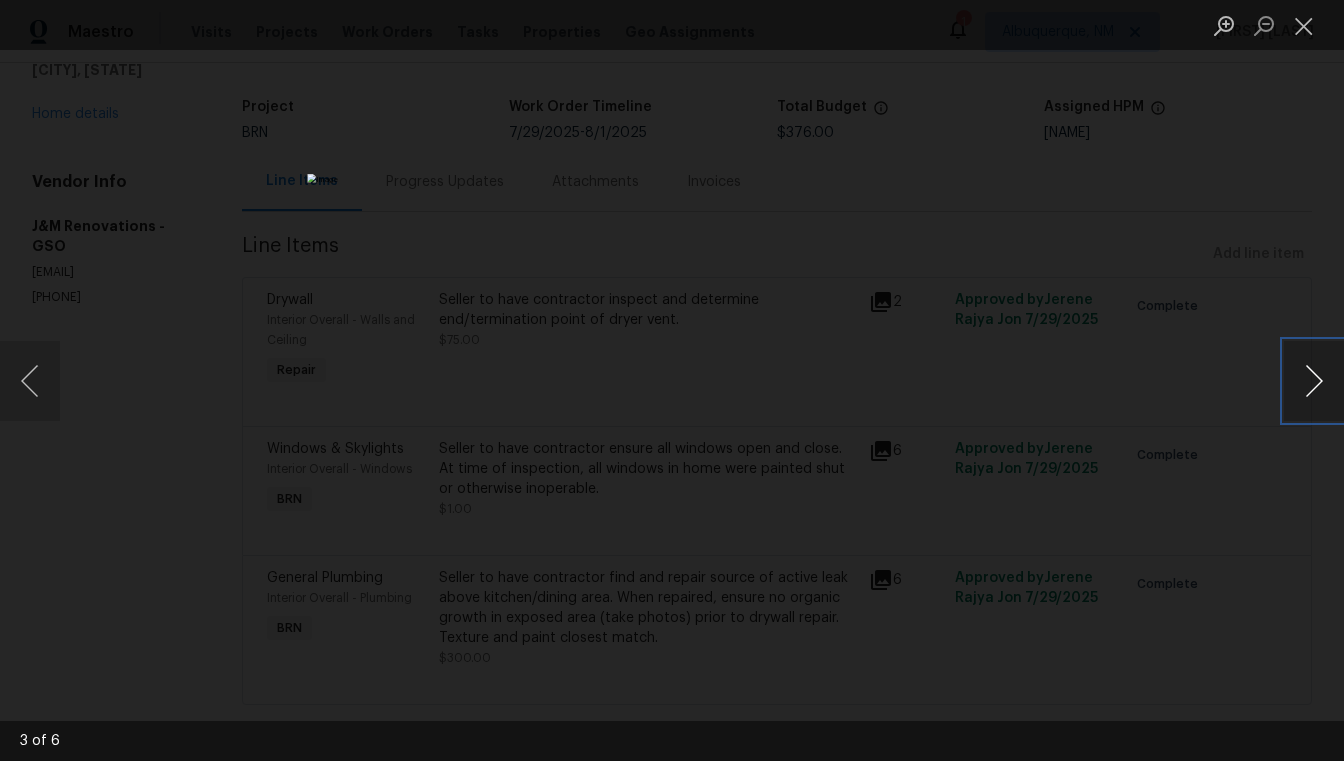 click at bounding box center (1314, 381) 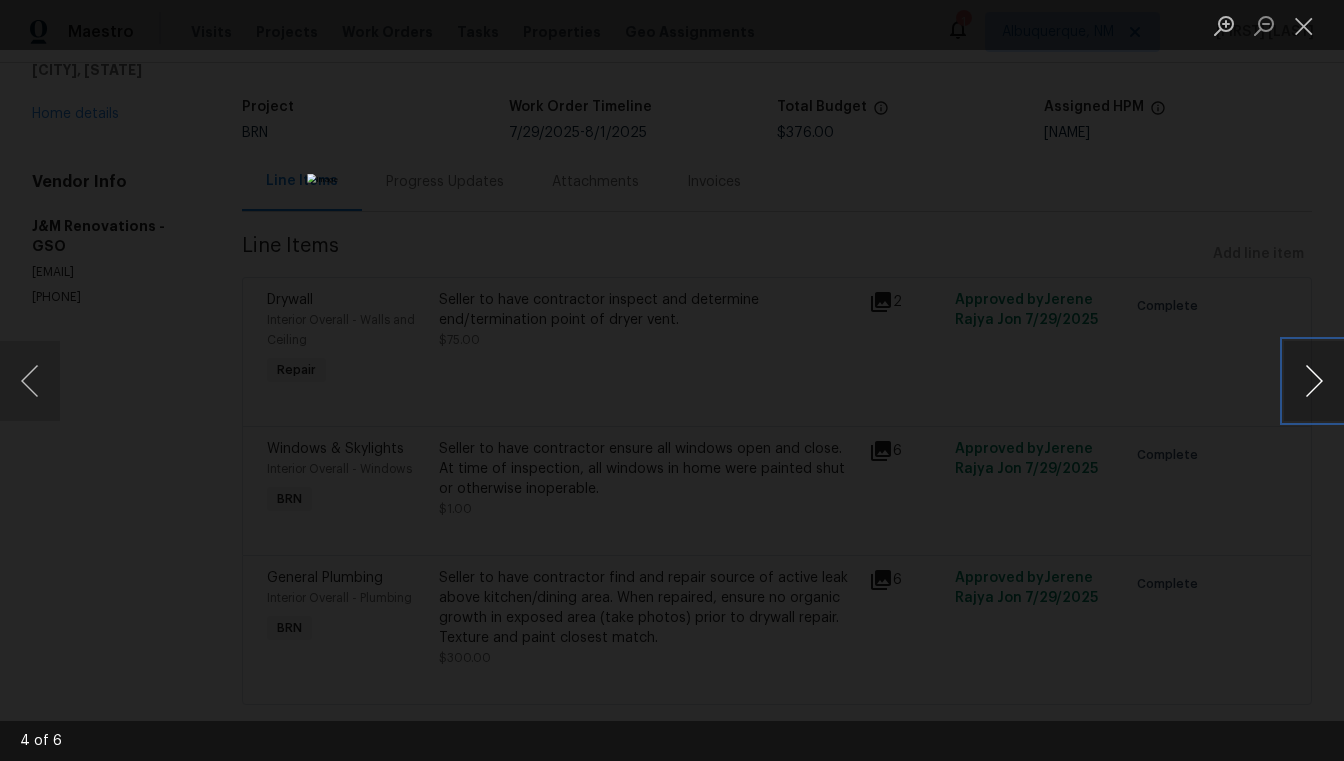 click at bounding box center (1314, 381) 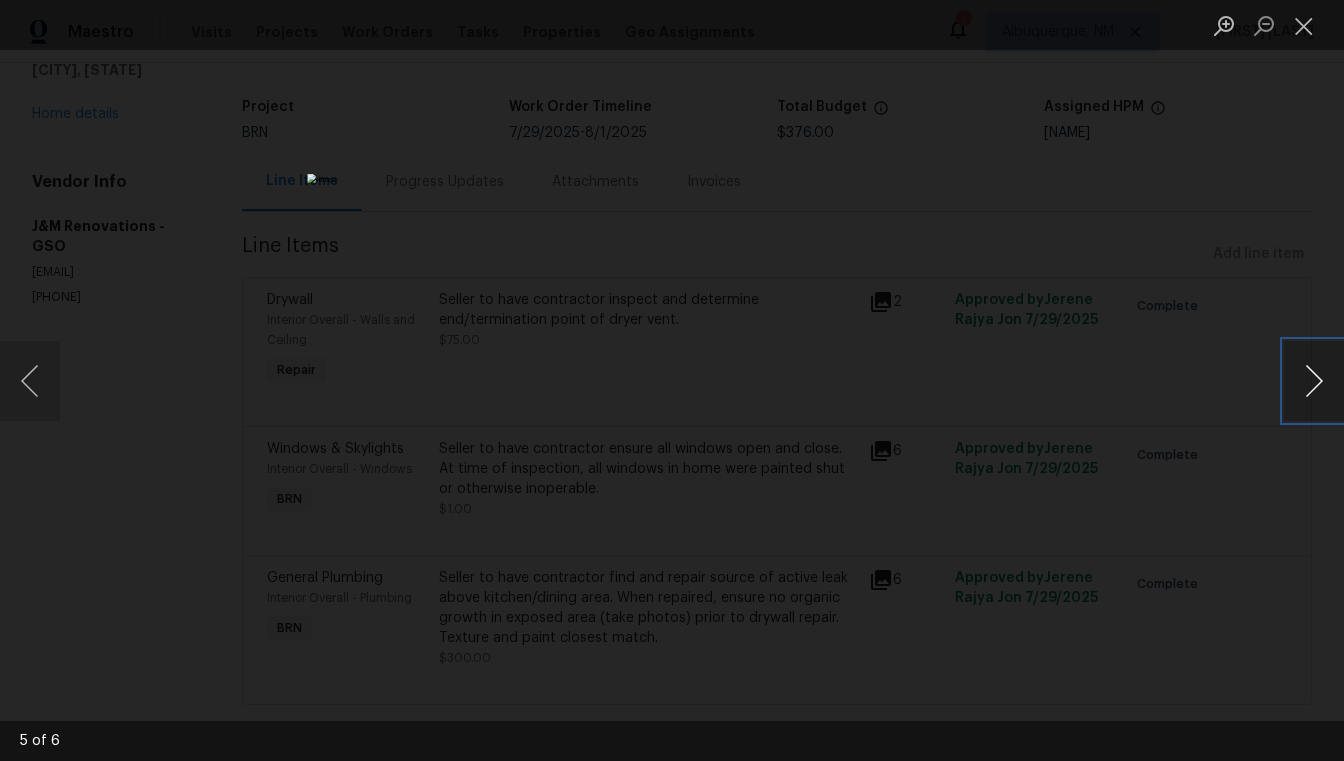 click at bounding box center (1314, 381) 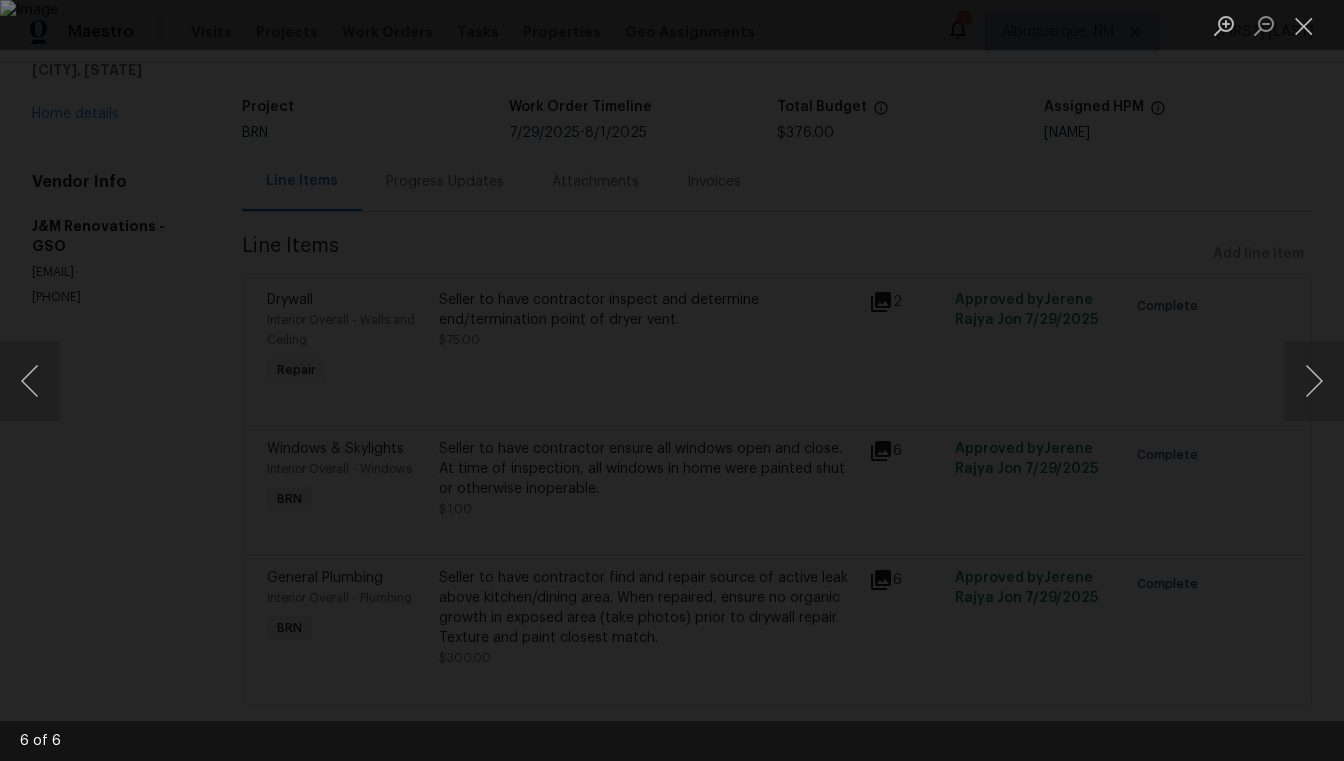 click at bounding box center [672, 380] 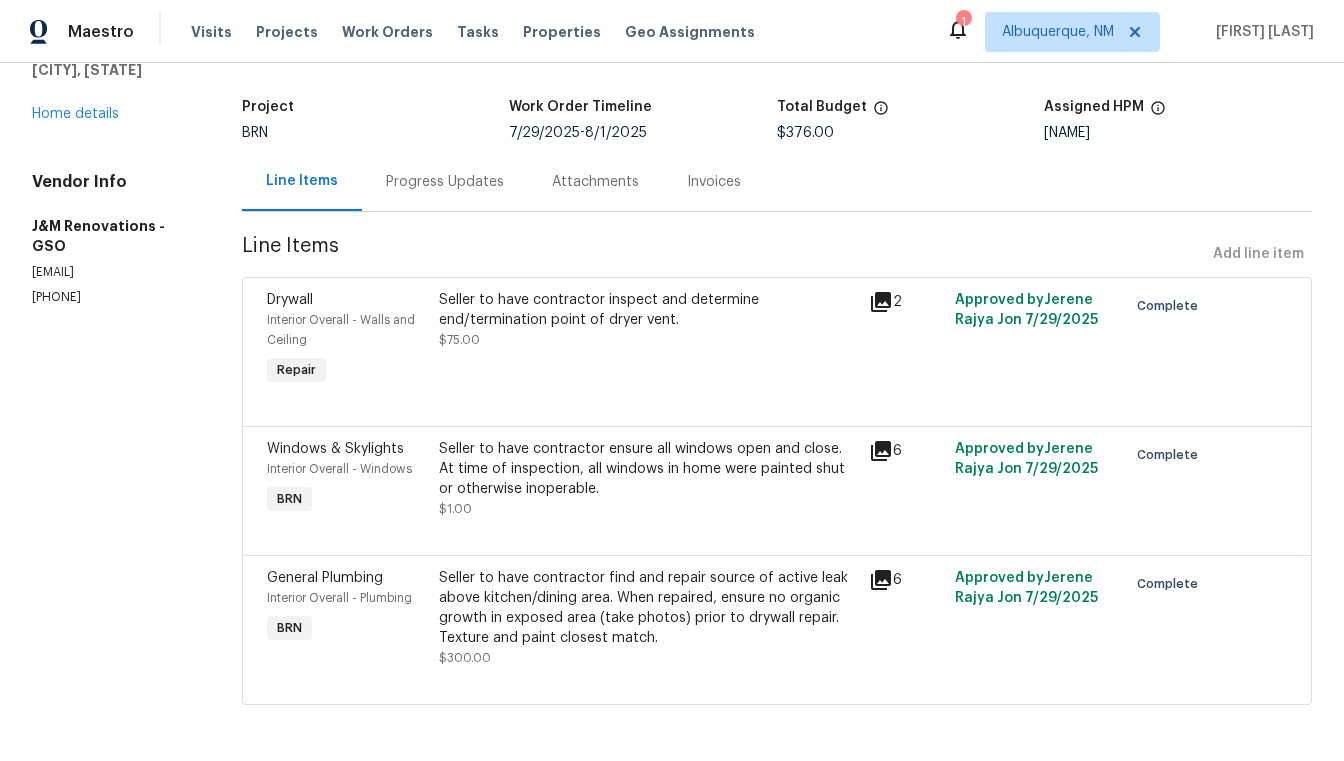 click 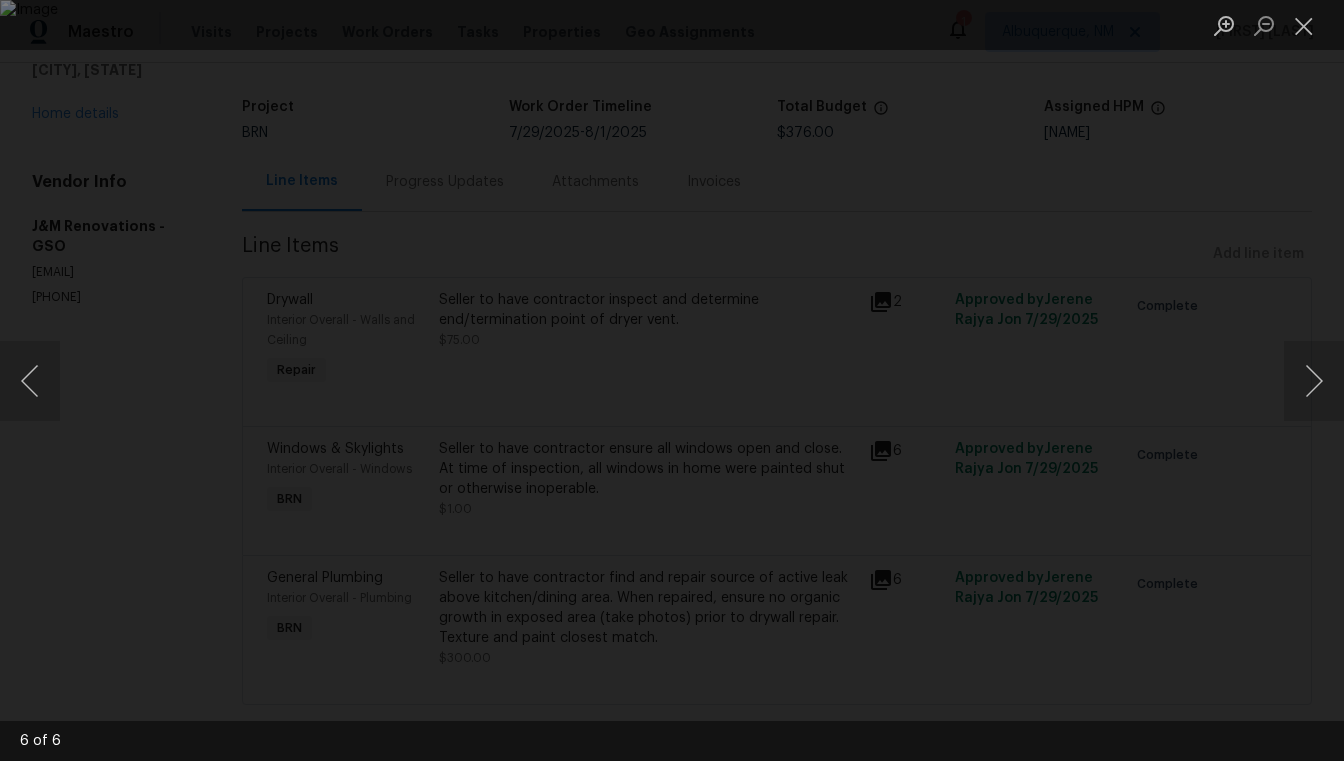 click at bounding box center (672, 380) 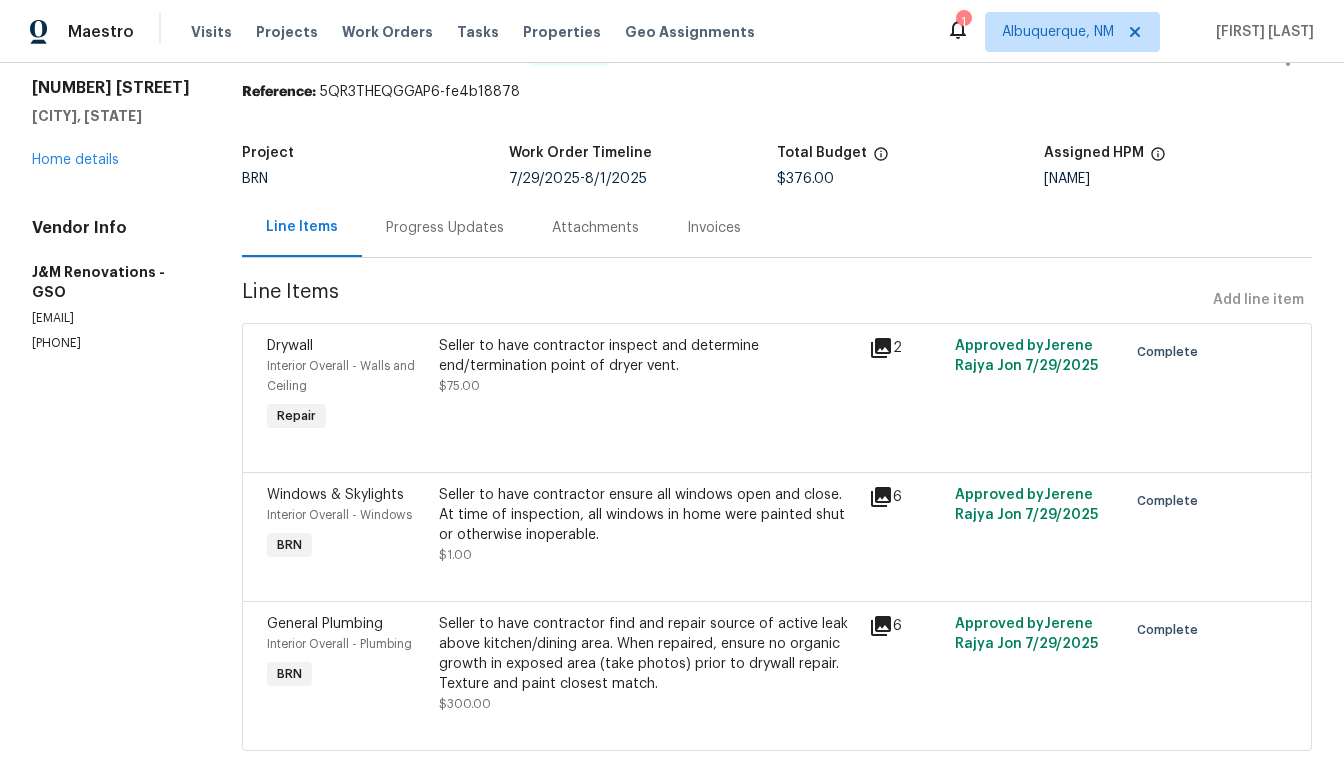 scroll, scrollTop: 0, scrollLeft: 0, axis: both 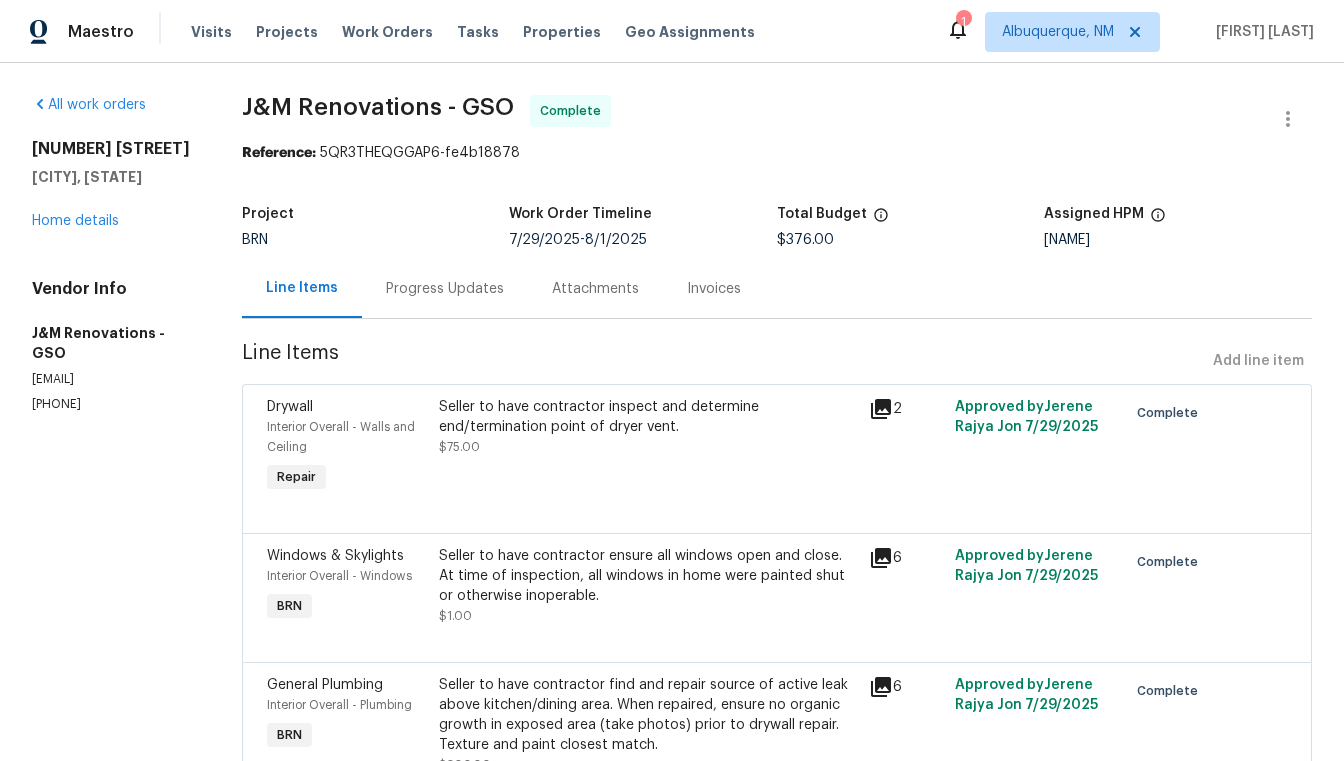 click on "Progress Updates" at bounding box center (445, 289) 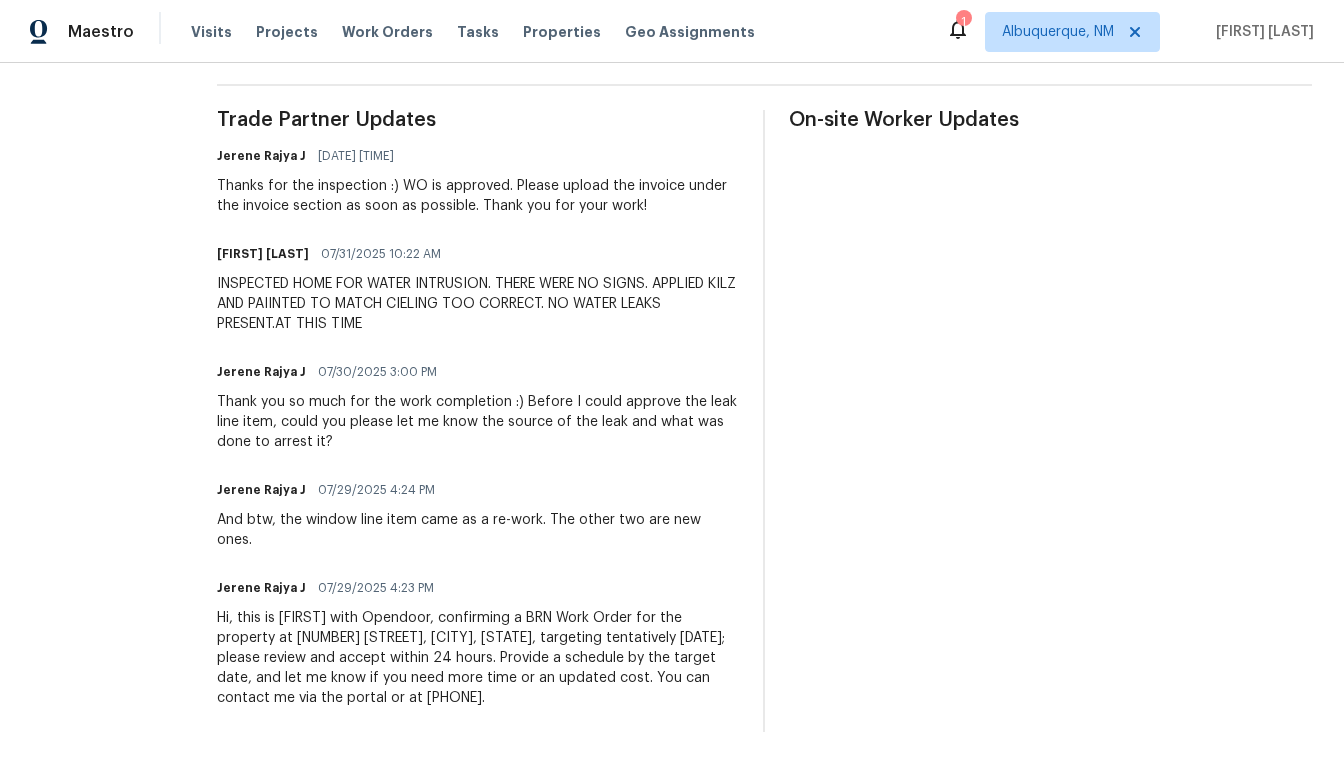 scroll, scrollTop: 573, scrollLeft: 0, axis: vertical 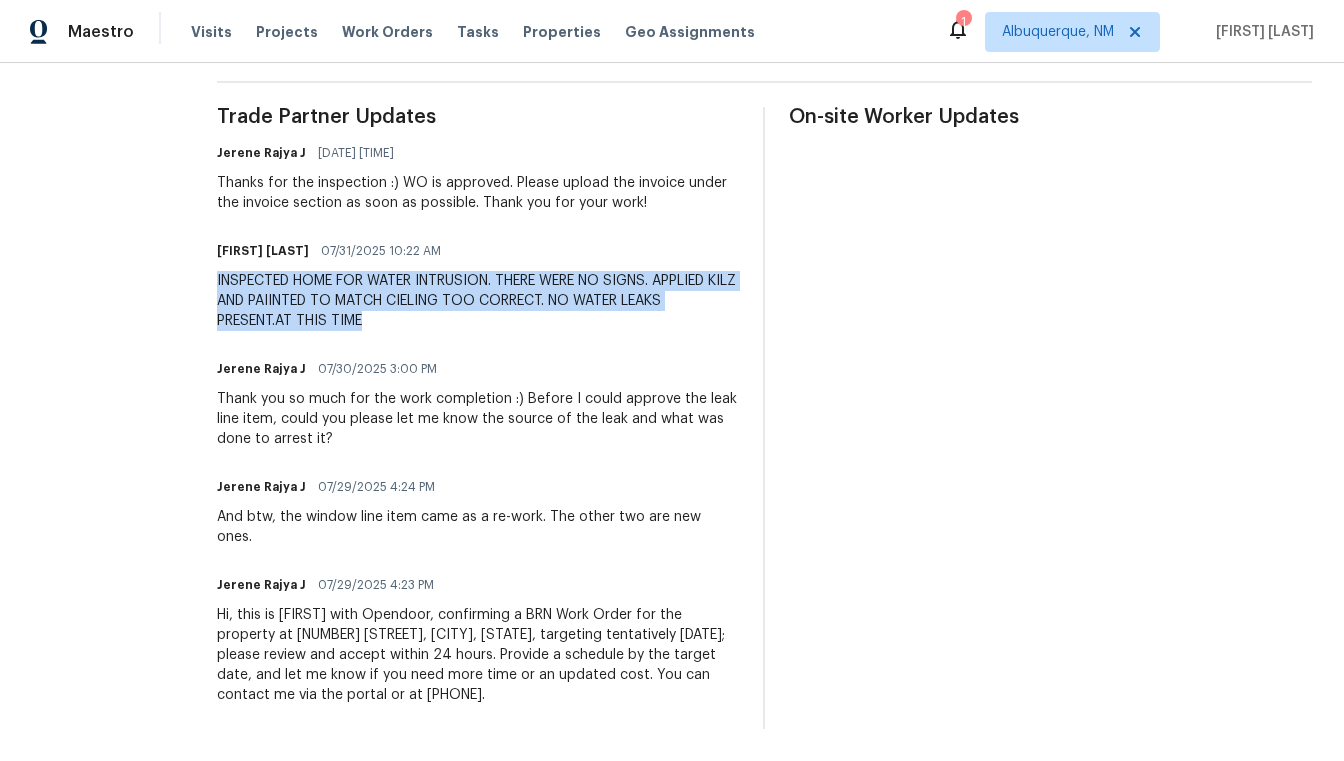 drag, startPoint x: 234, startPoint y: 280, endPoint x: 396, endPoint y: 321, distance: 167.10774 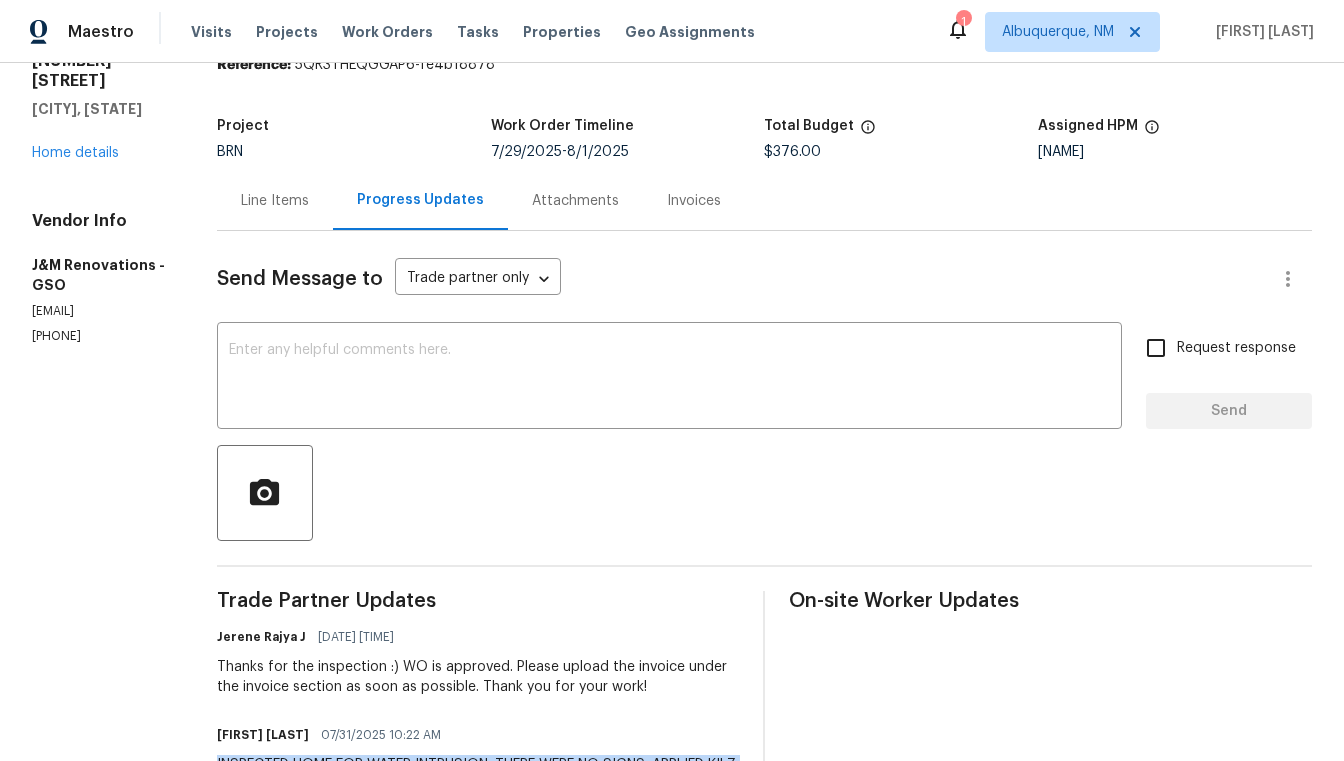 scroll, scrollTop: 0, scrollLeft: 0, axis: both 